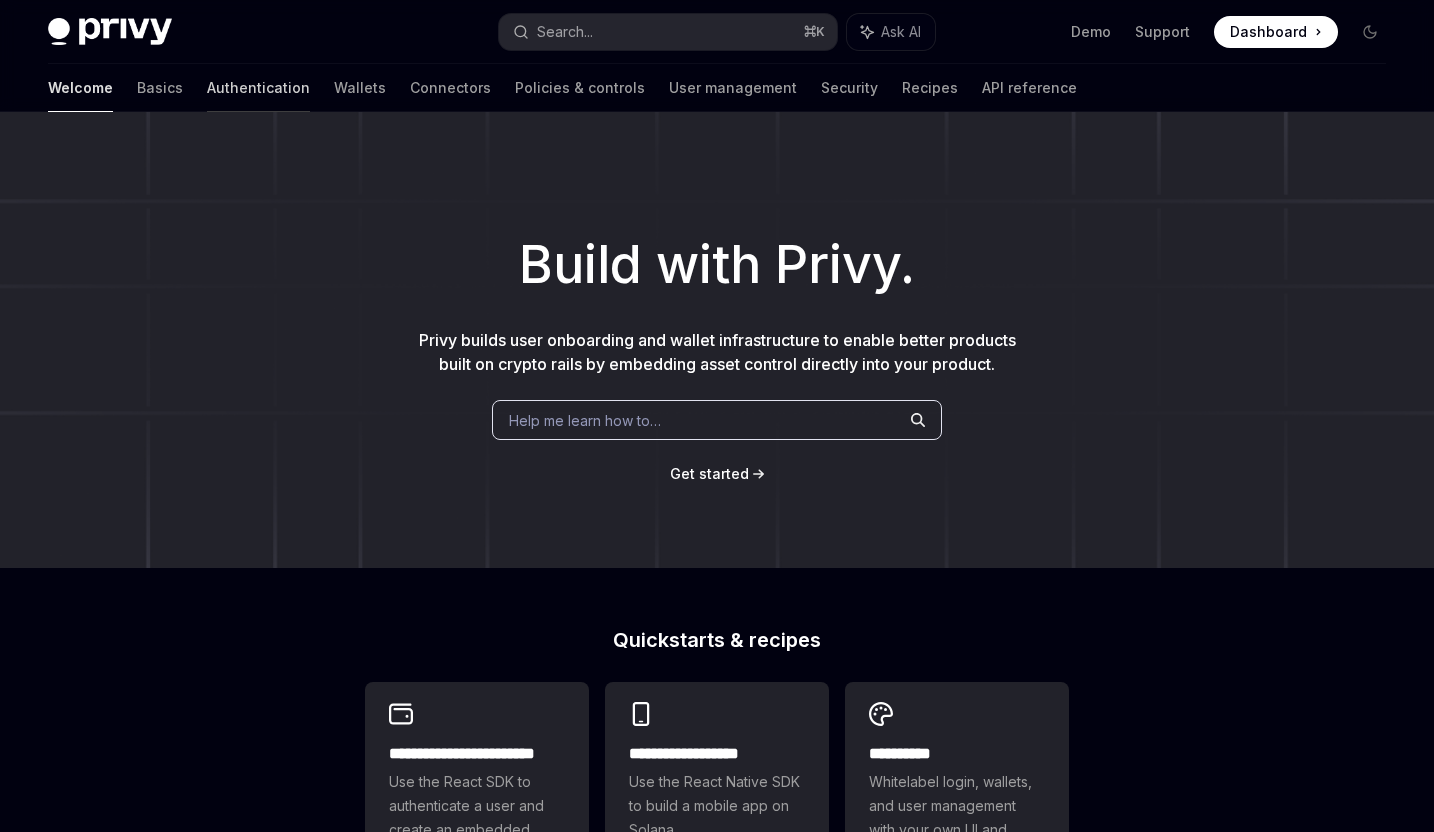 scroll, scrollTop: 0, scrollLeft: 0, axis: both 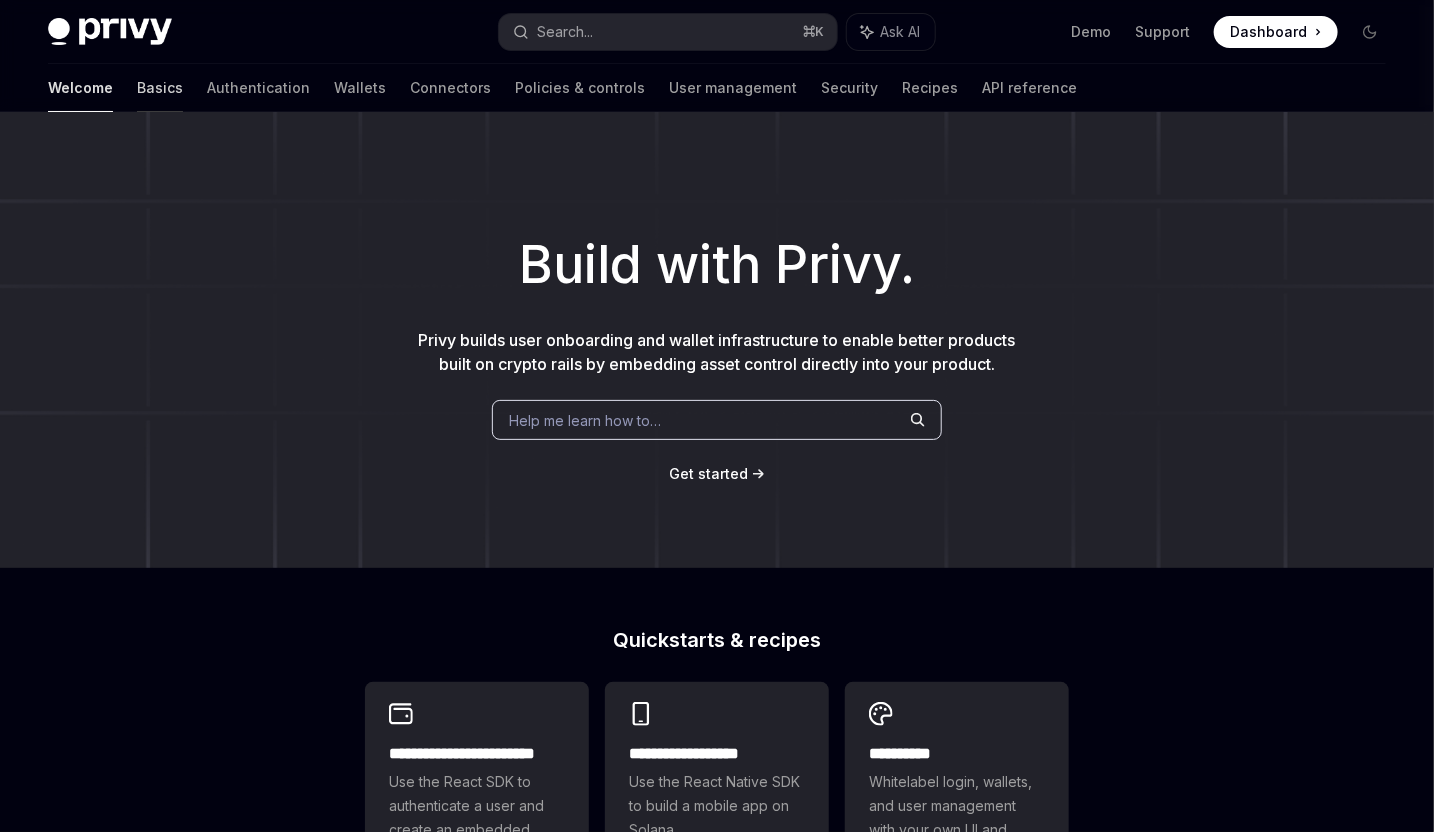click on "Basics" at bounding box center (160, 88) 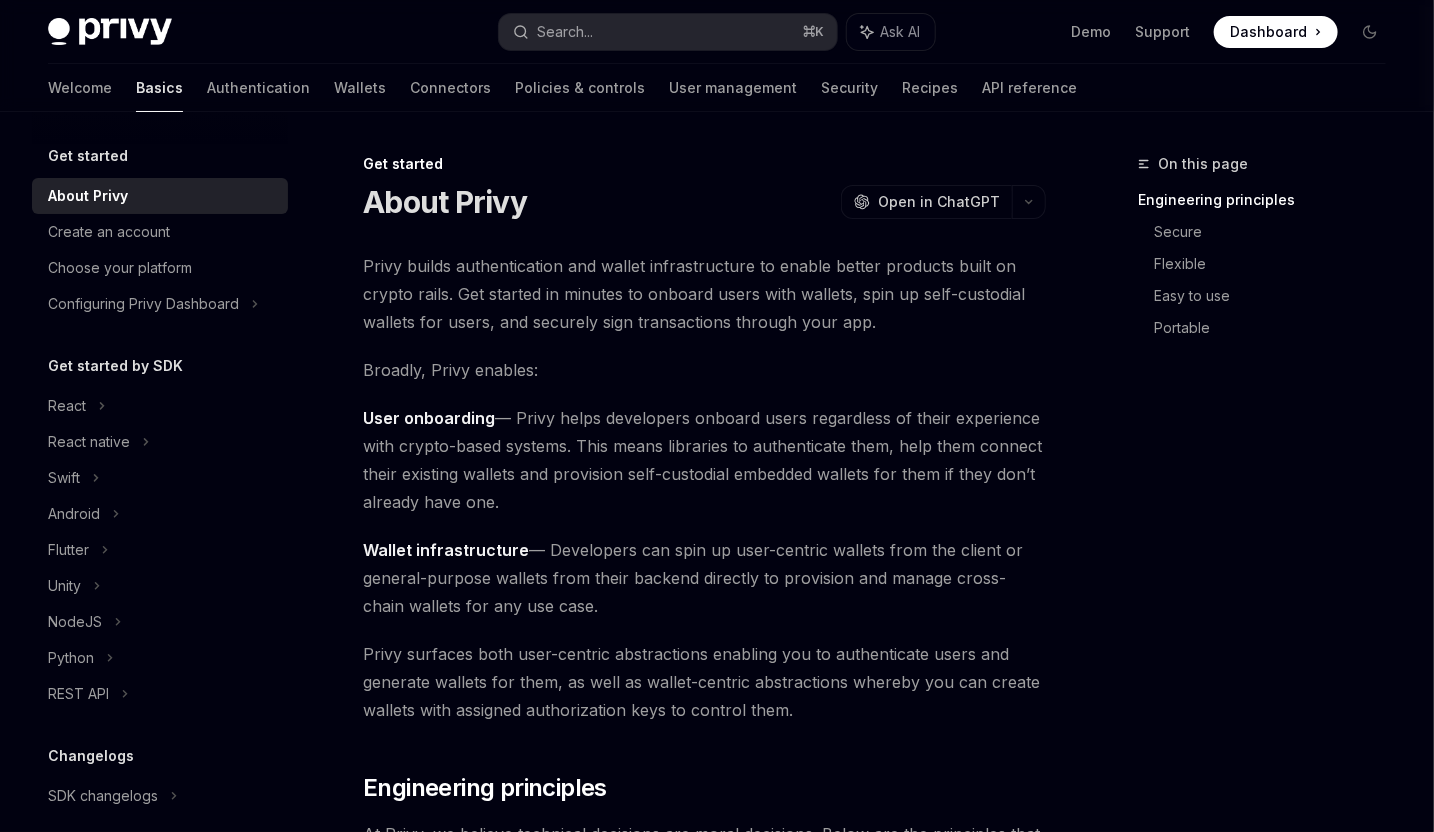 click on "Broadly, Privy enables:" at bounding box center [704, 370] 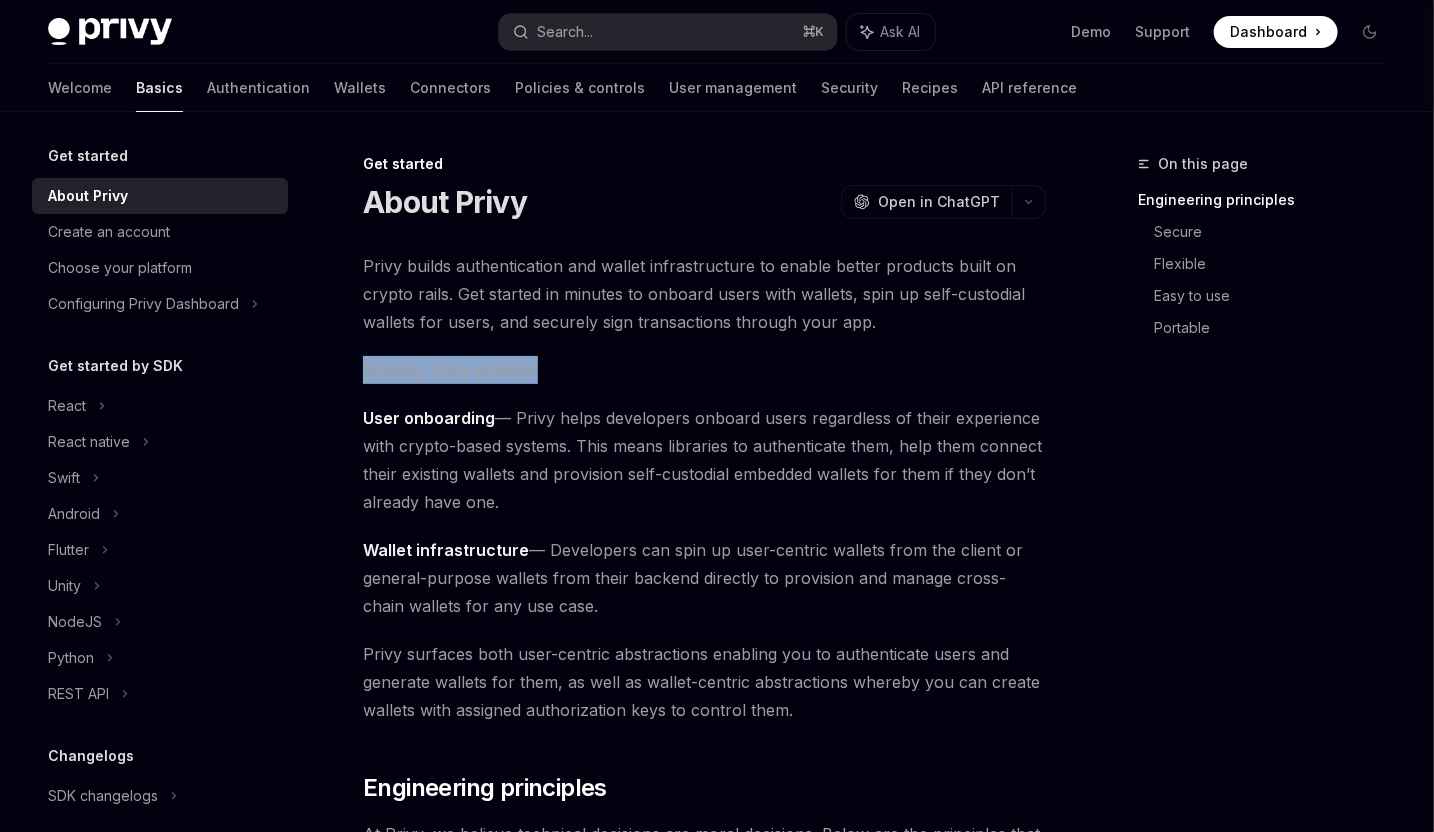 drag, startPoint x: 370, startPoint y: 368, endPoint x: 542, endPoint y: 368, distance: 172 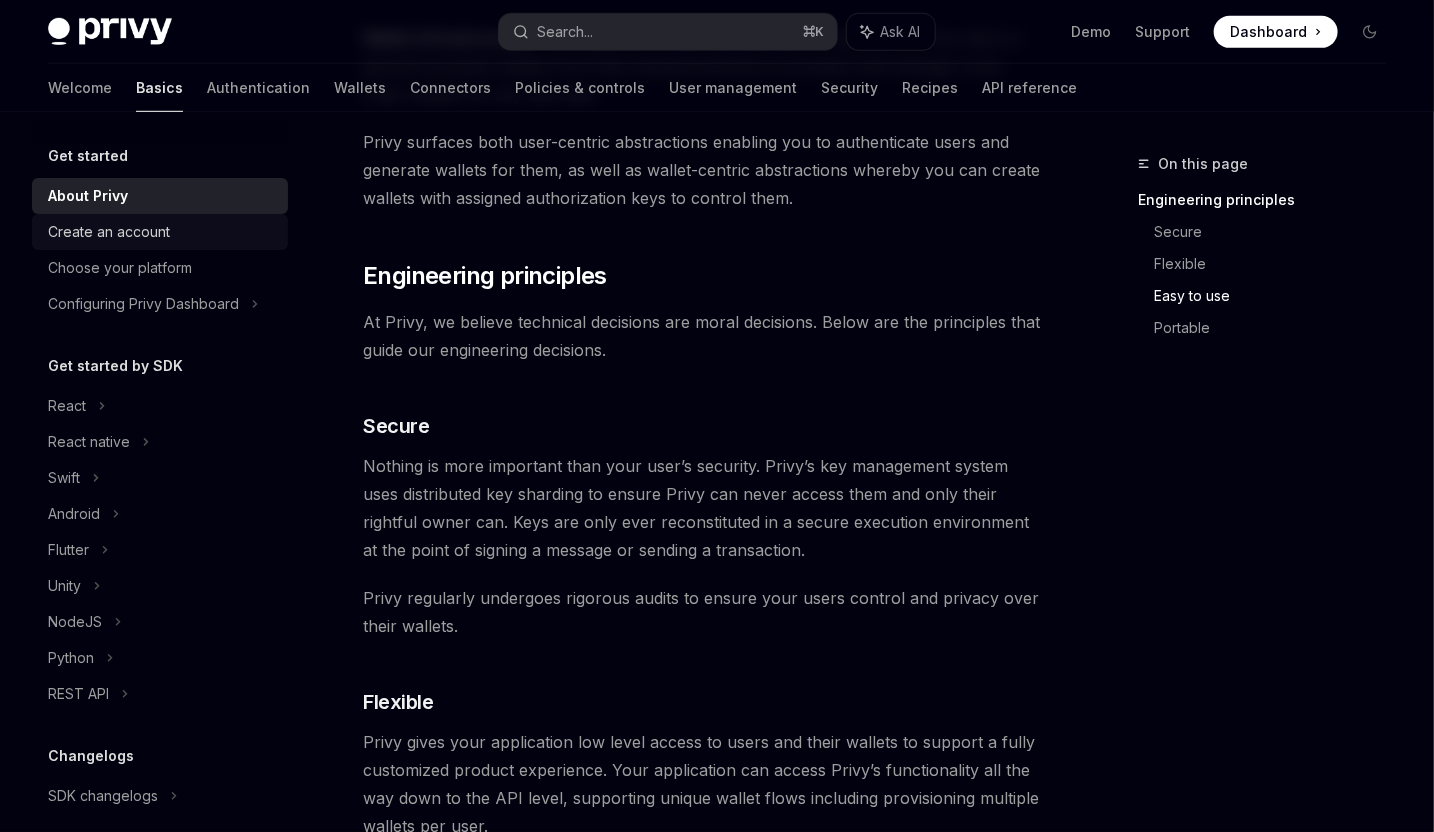 scroll, scrollTop: 0, scrollLeft: 0, axis: both 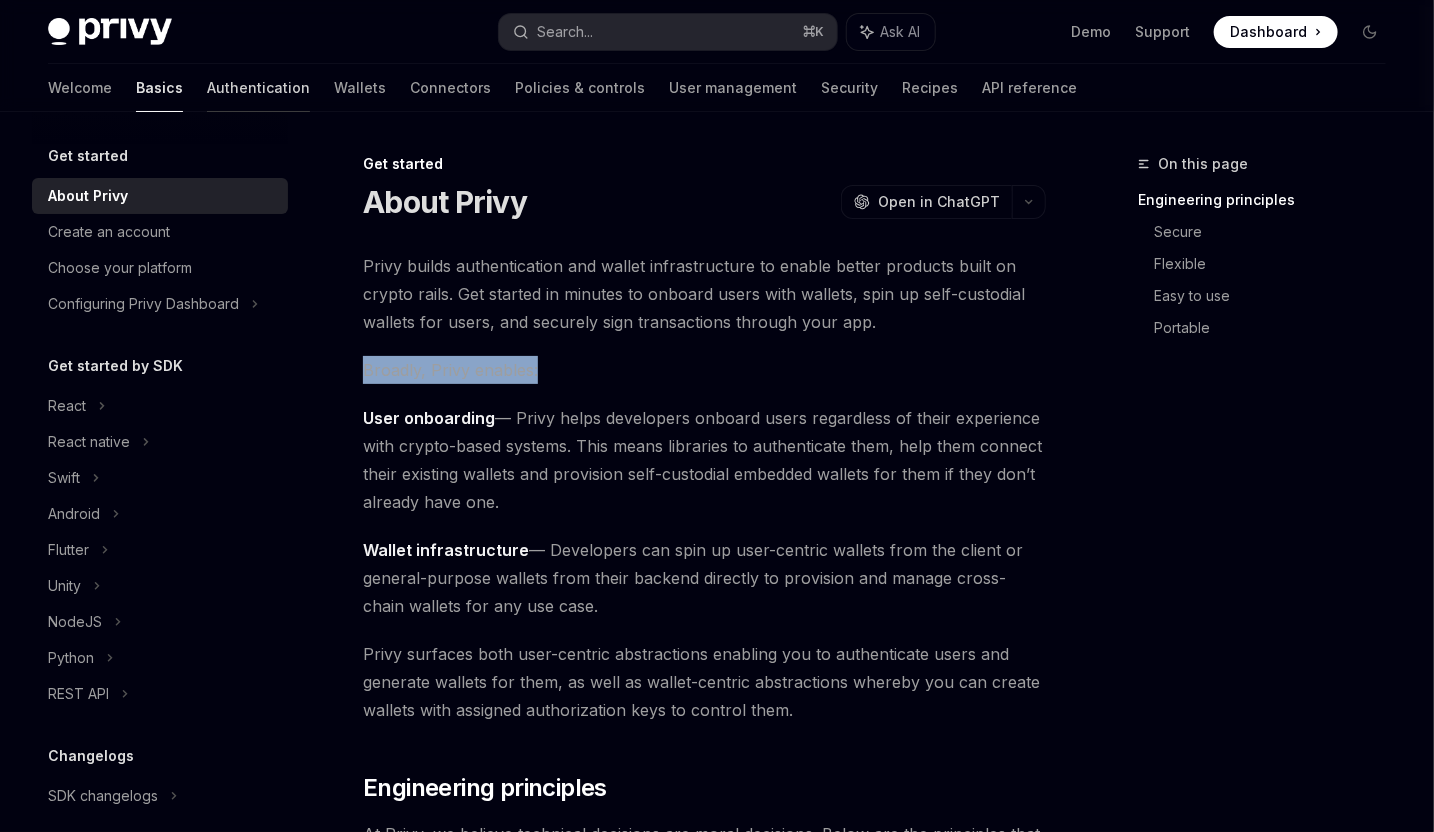 click on "Authentication" at bounding box center (258, 88) 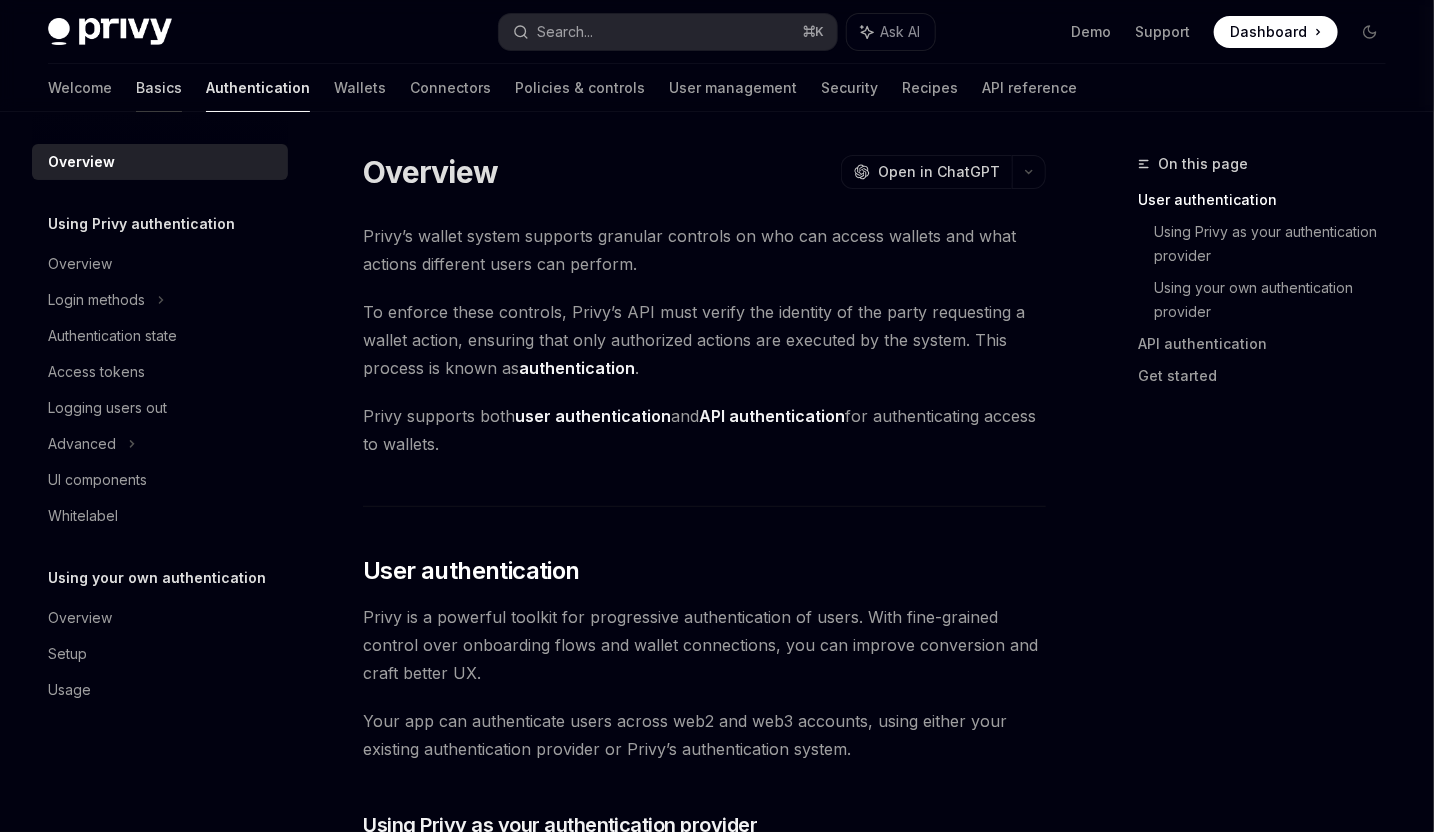 click on "Basics" at bounding box center [159, 88] 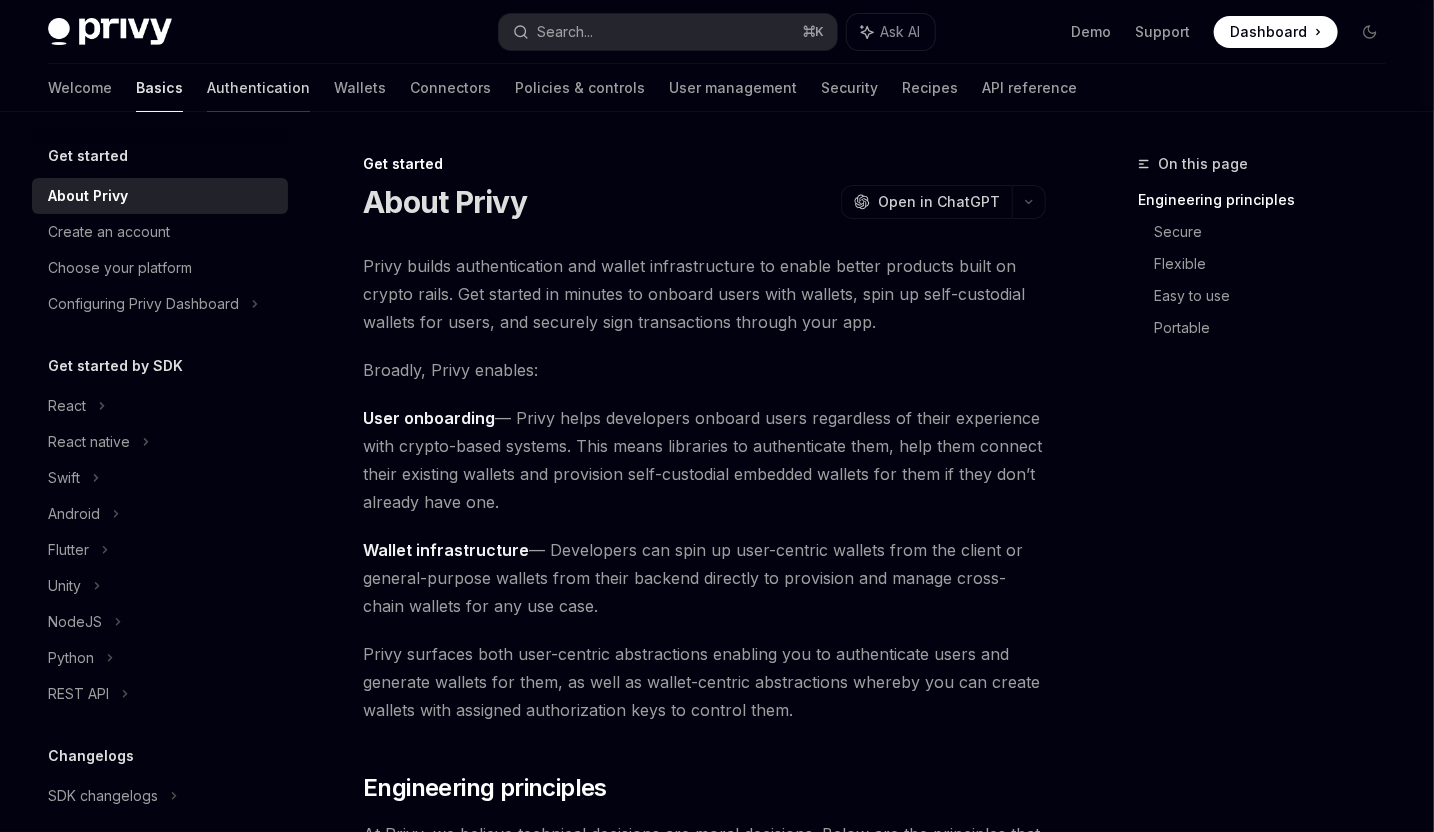 click on "Authentication" at bounding box center [258, 88] 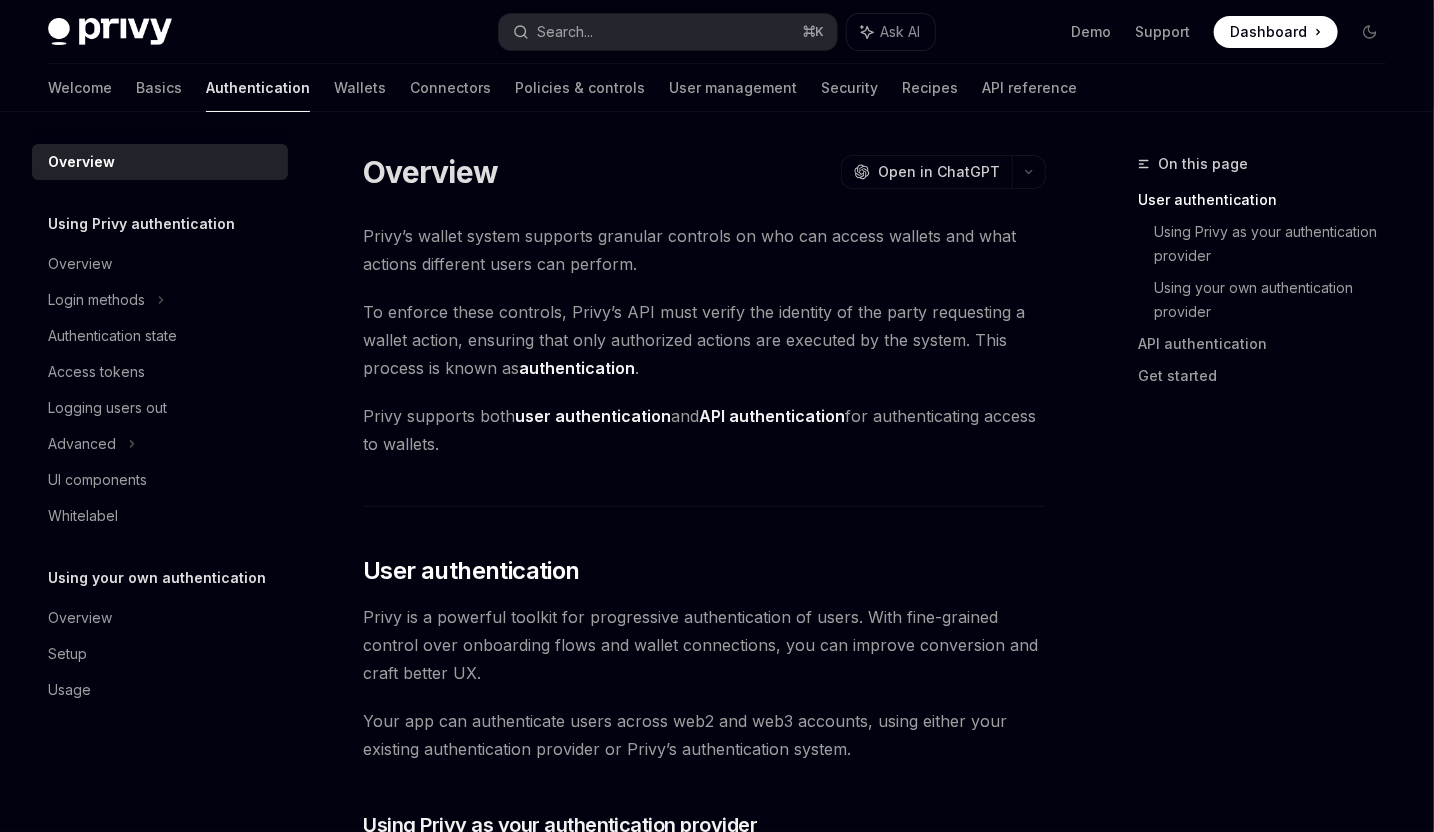 click on "Welcome Basics Authentication Wallets Connectors Policies & controls User management Security Recipes API reference" at bounding box center (562, 88) 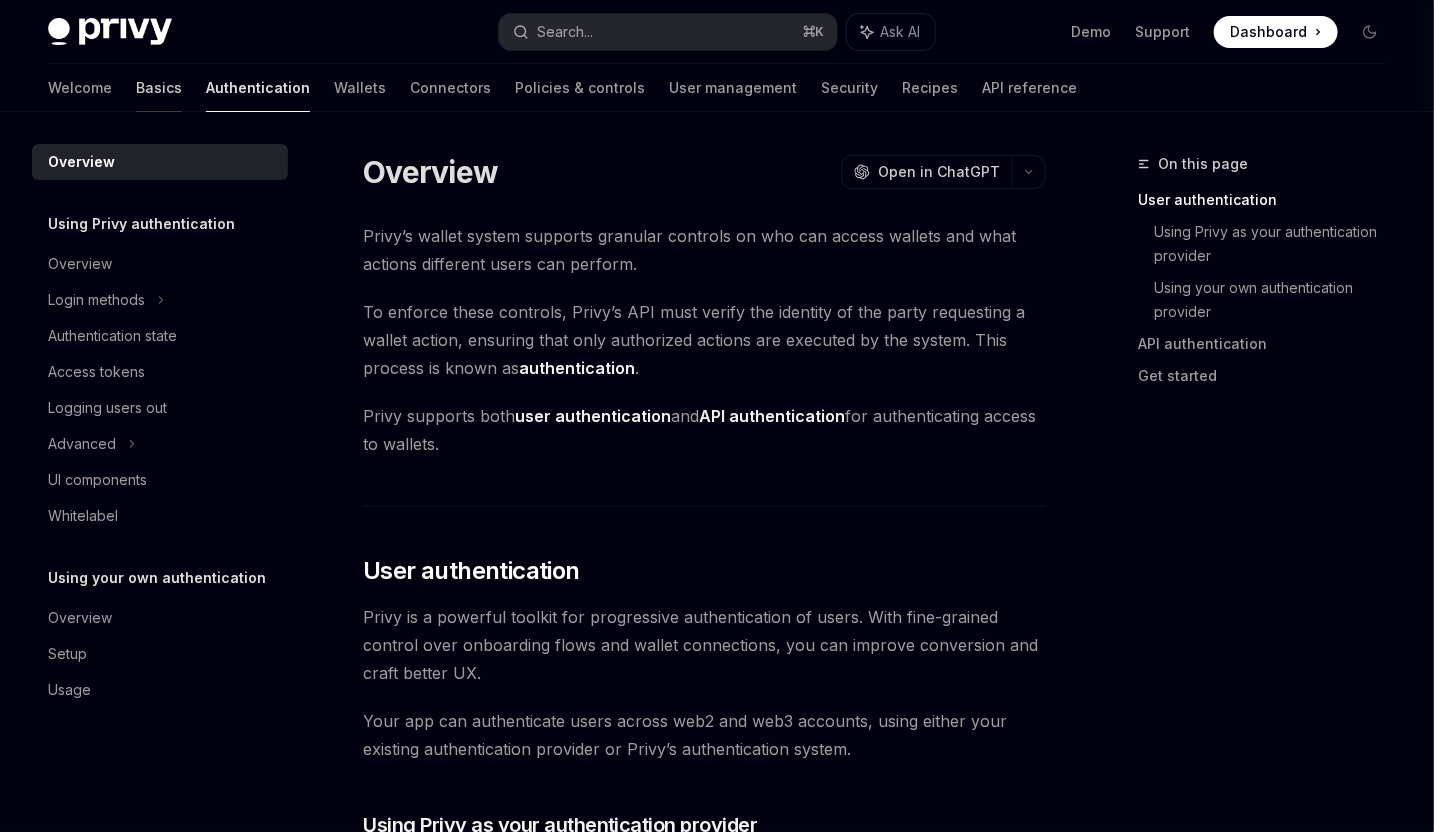 click on "Basics" at bounding box center (159, 88) 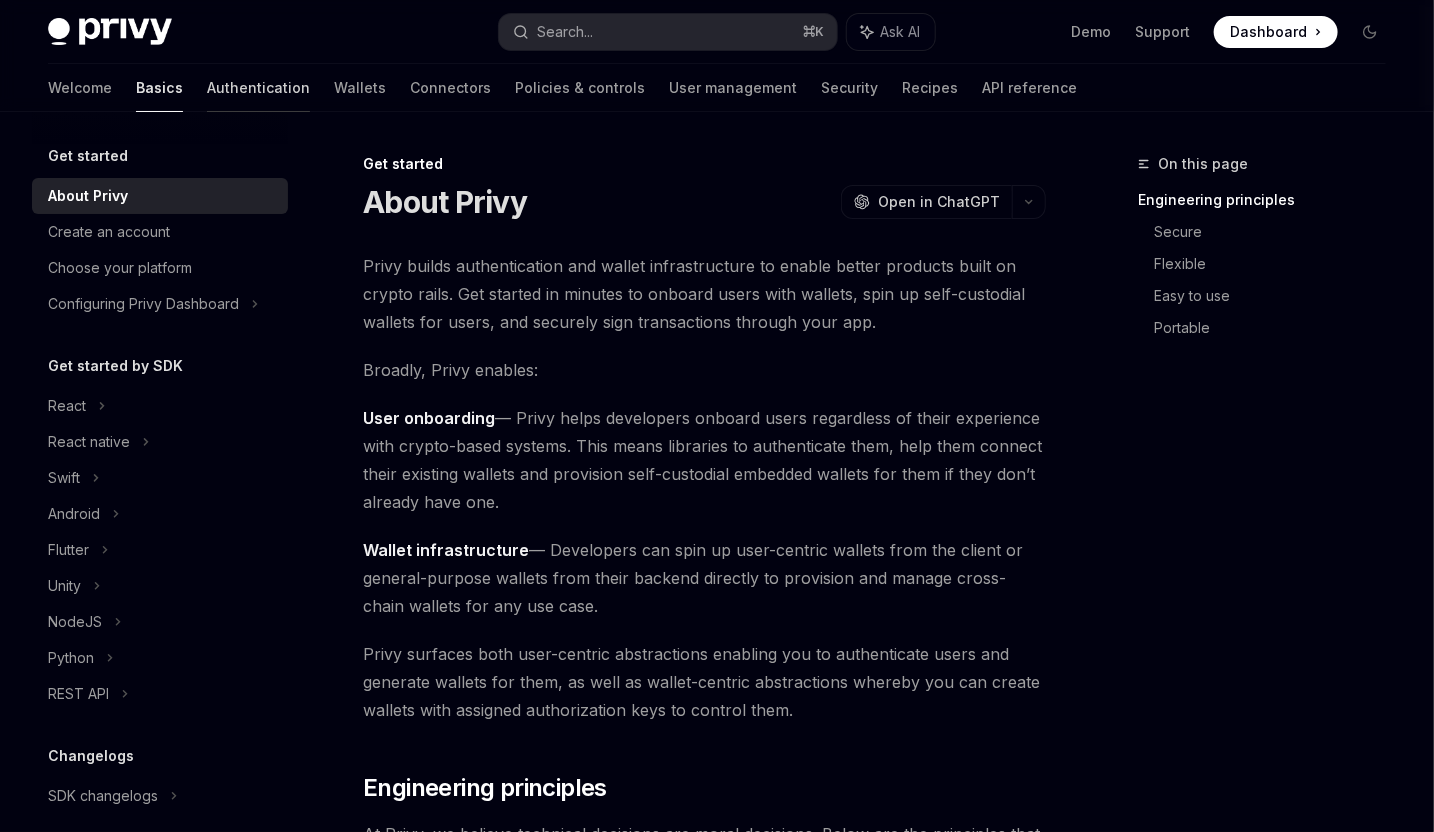 click on "Authentication" at bounding box center [258, 88] 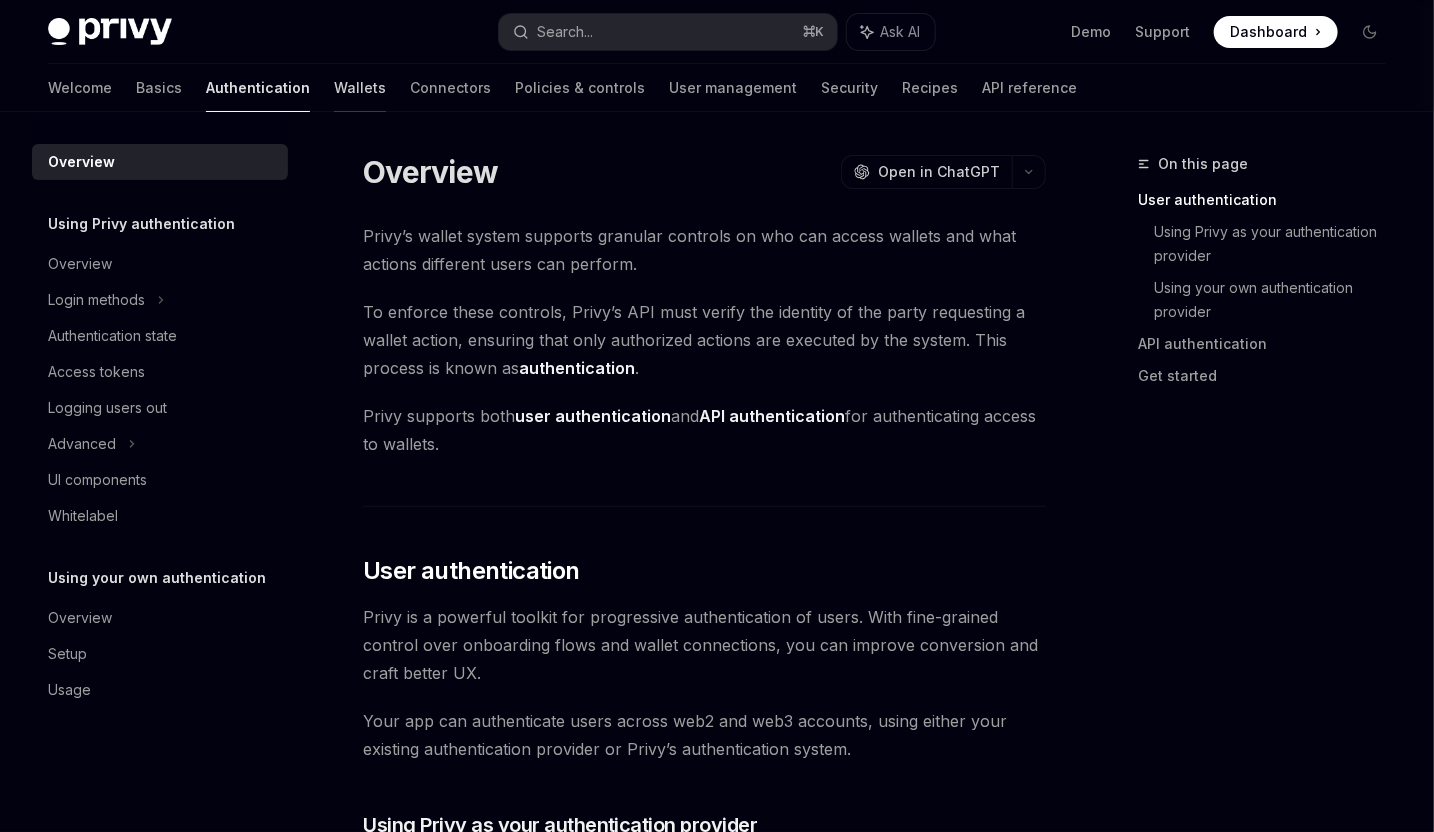 click on "Wallets" at bounding box center [360, 88] 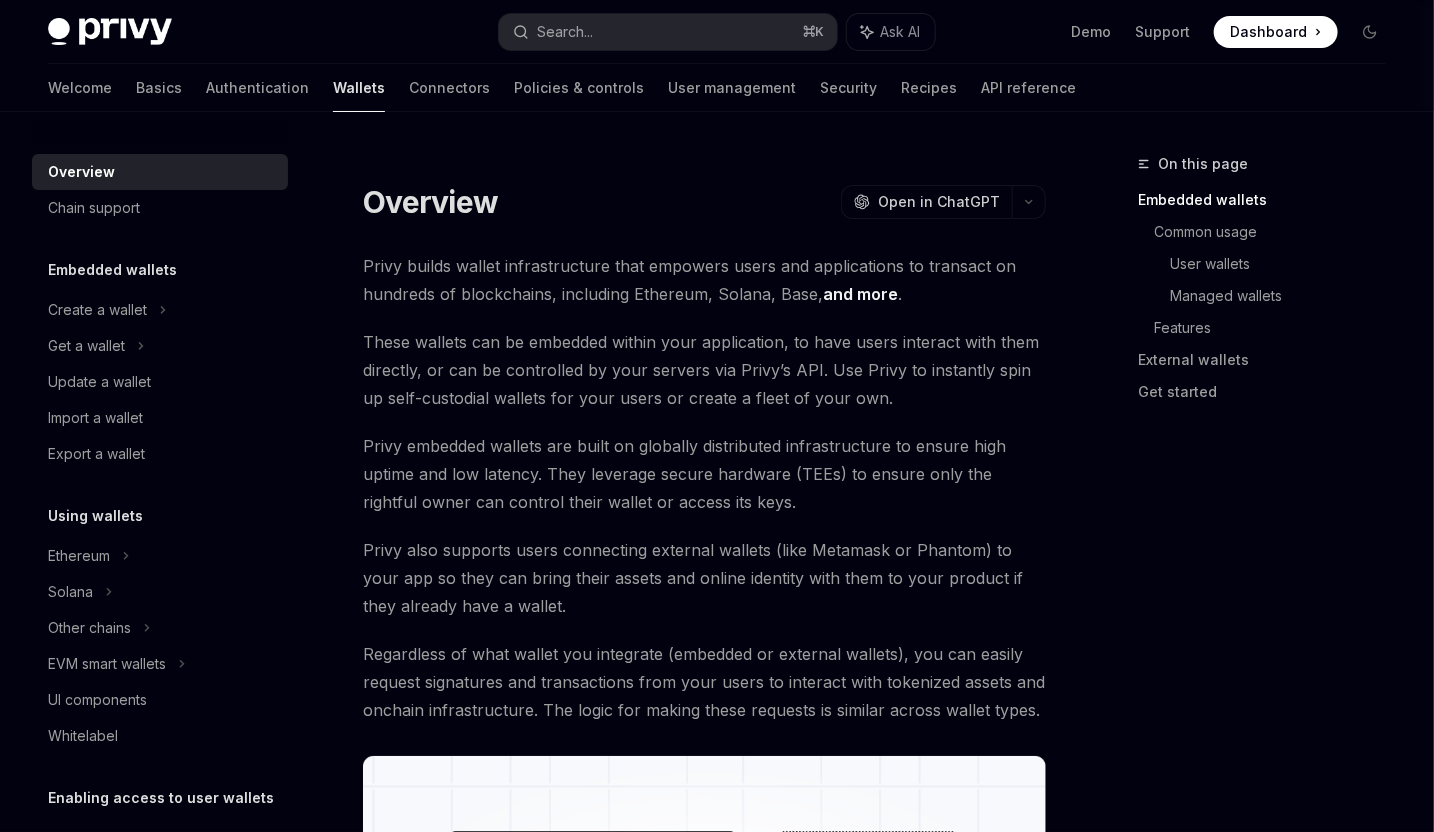 click at bounding box center (160, 128) 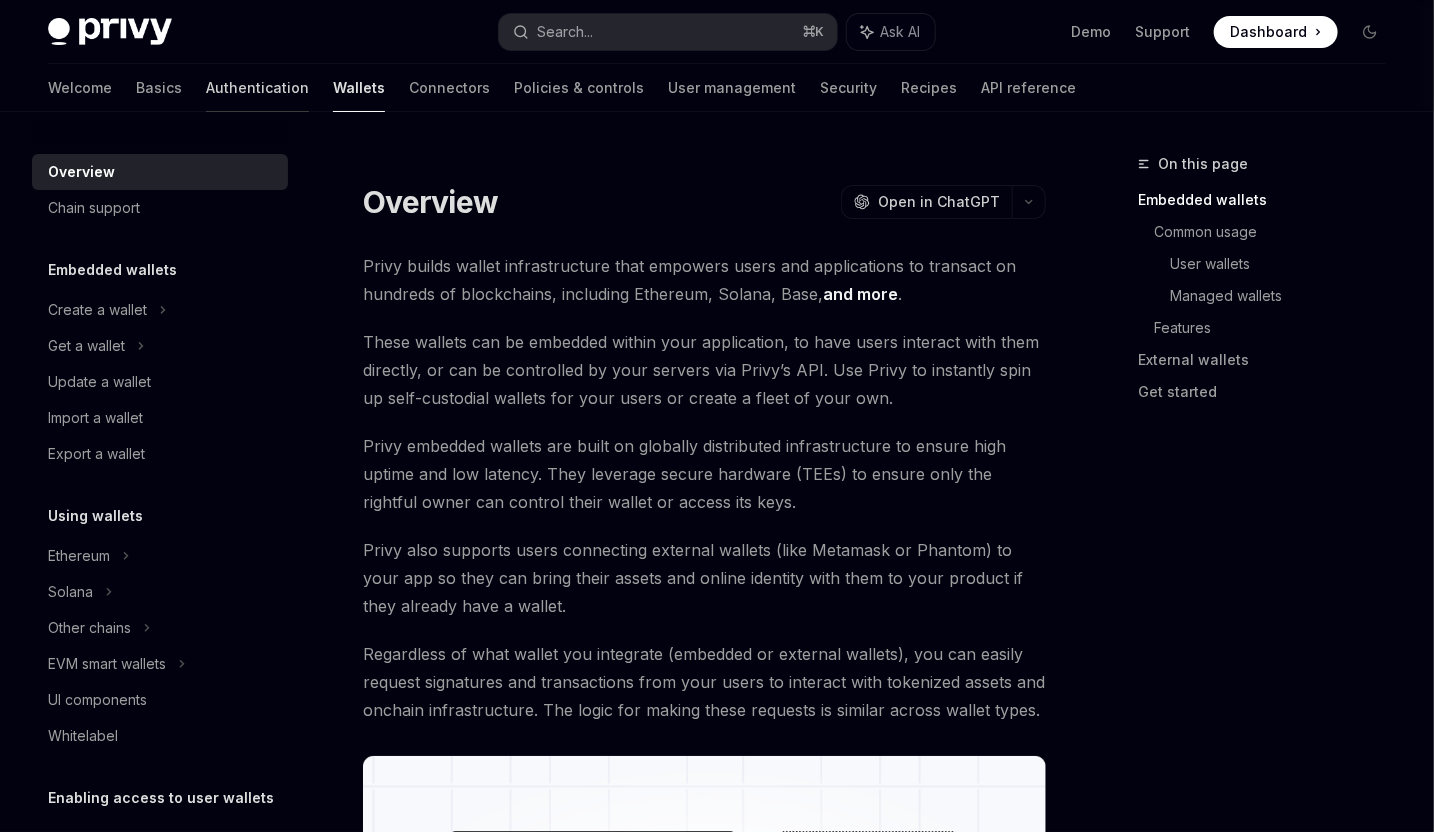 click on "Authentication" at bounding box center [257, 88] 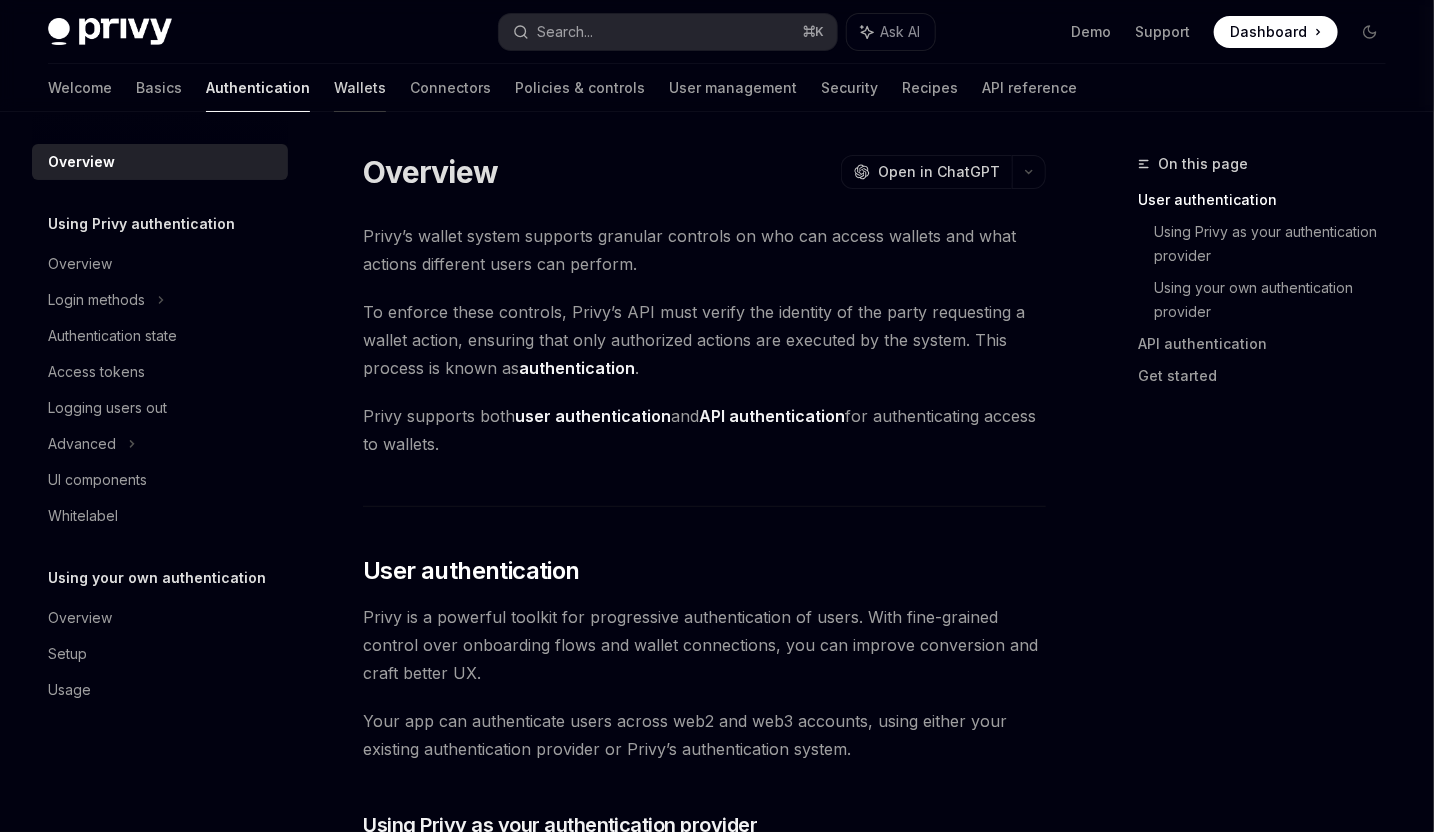 click on "Wallets" at bounding box center (360, 88) 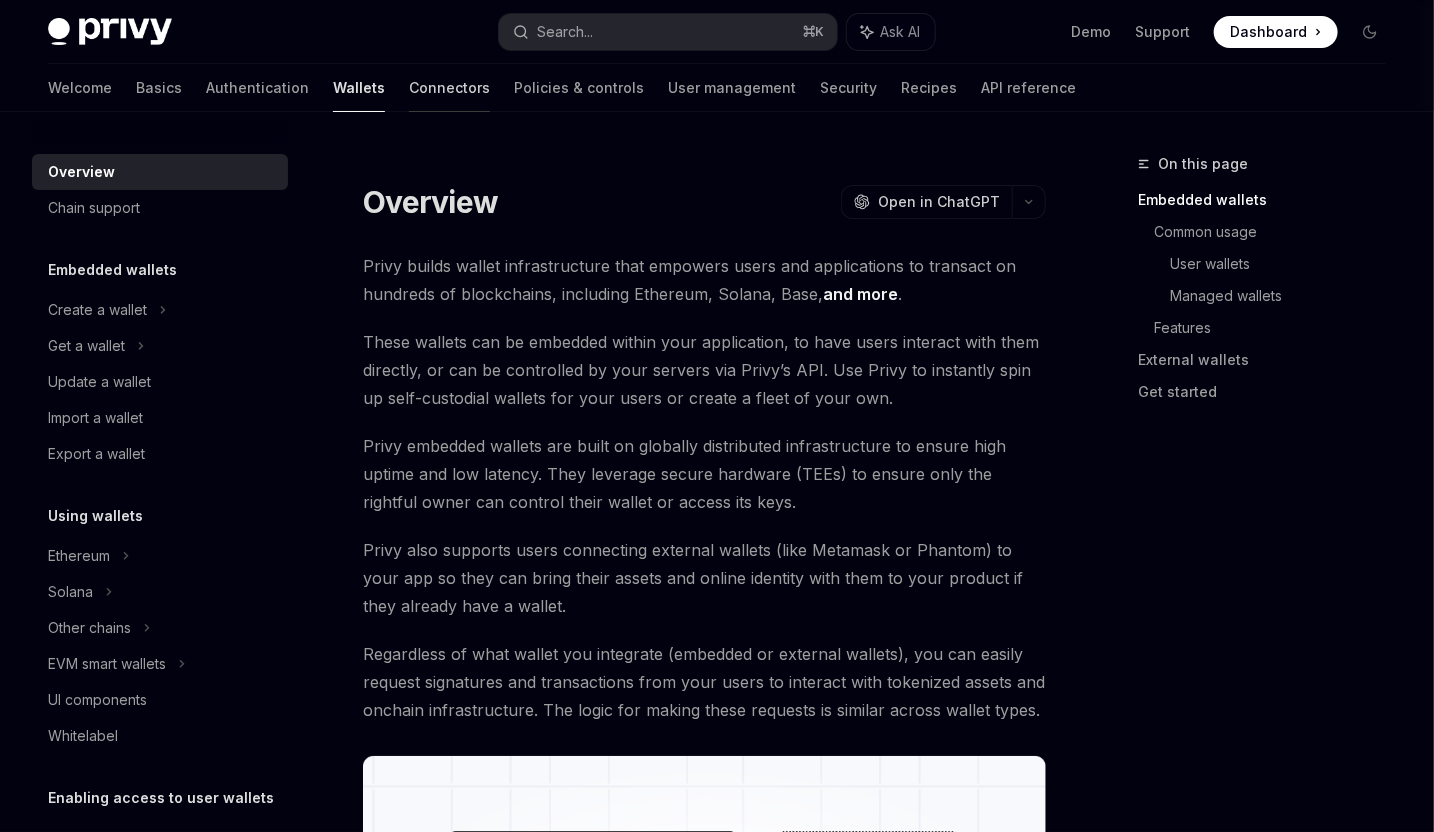 click on "Connectors" at bounding box center (449, 88) 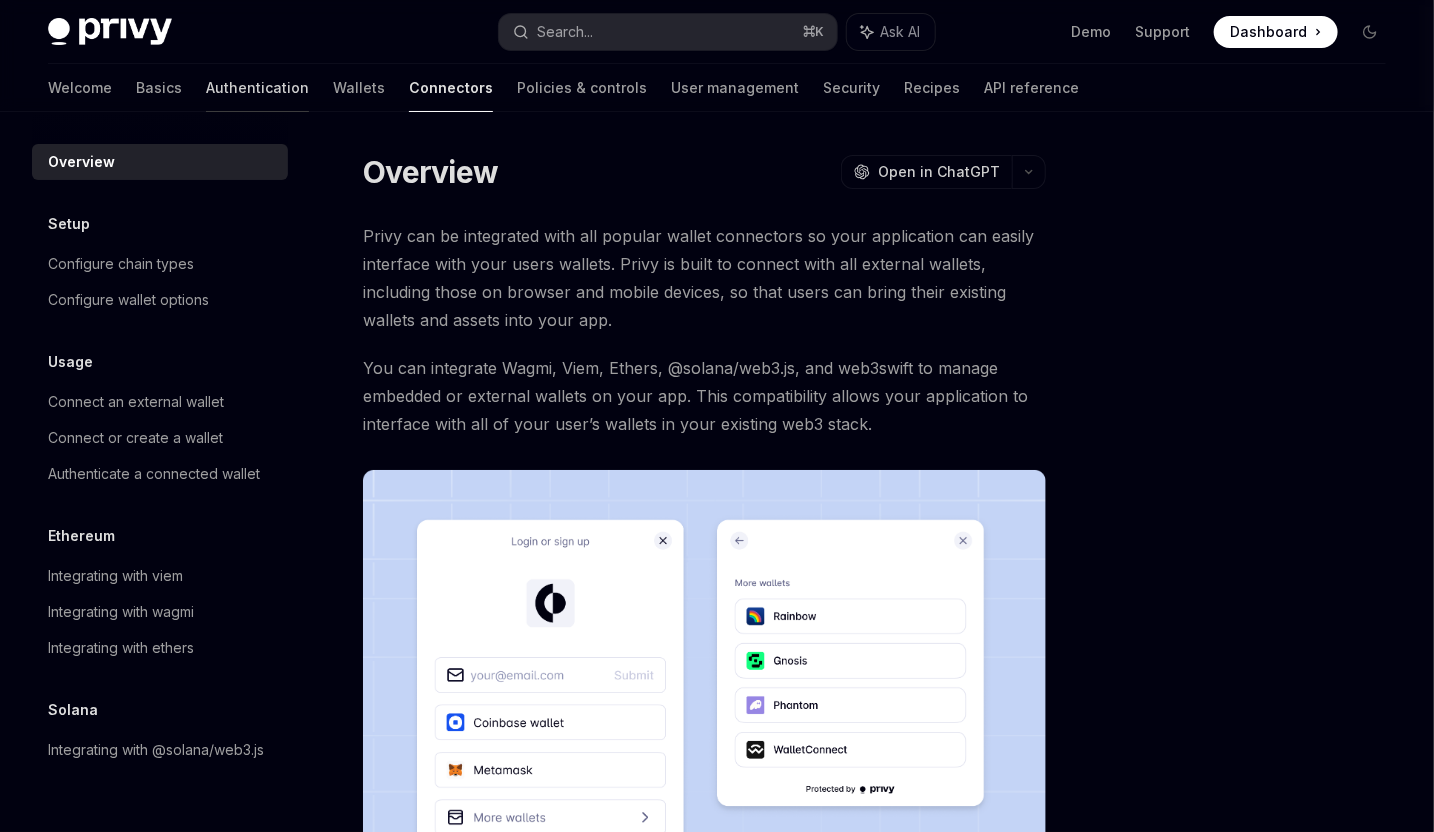 click on "Authentication" at bounding box center [257, 88] 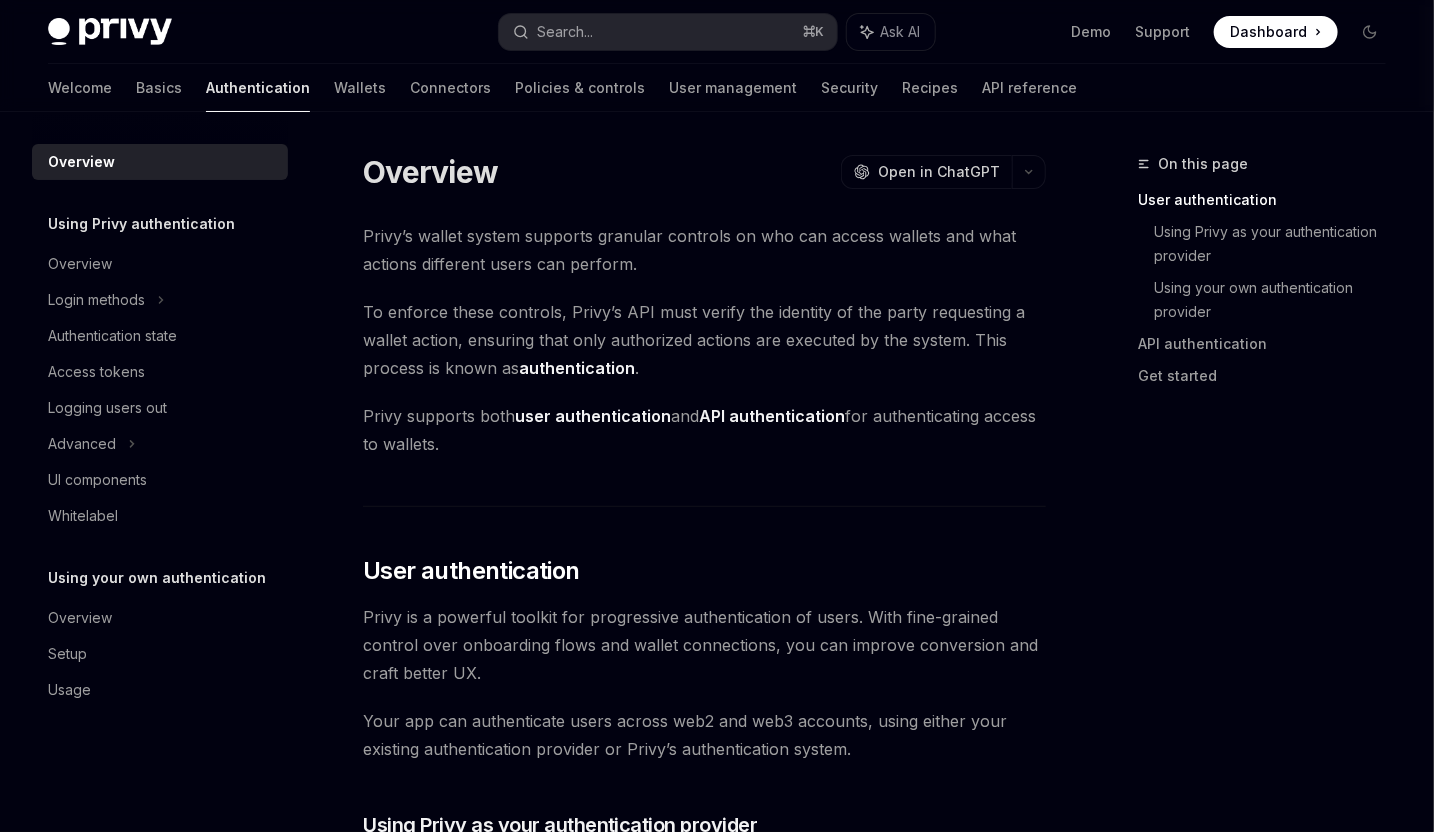 click on "Welcome Basics Authentication Wallets Connectors Policies & controls User management Security Recipes API reference" at bounding box center [562, 88] 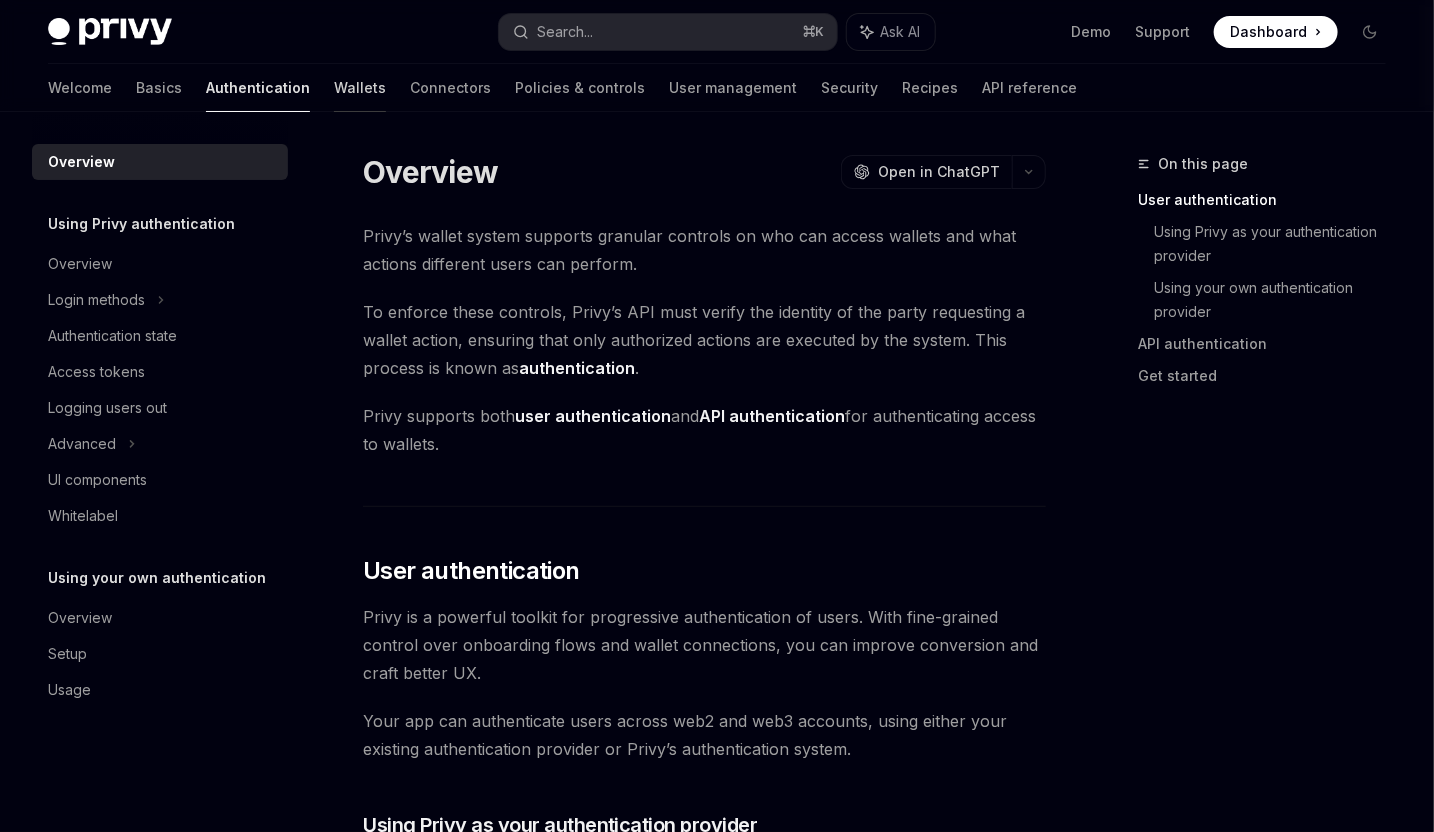 click on "Wallets" at bounding box center (360, 88) 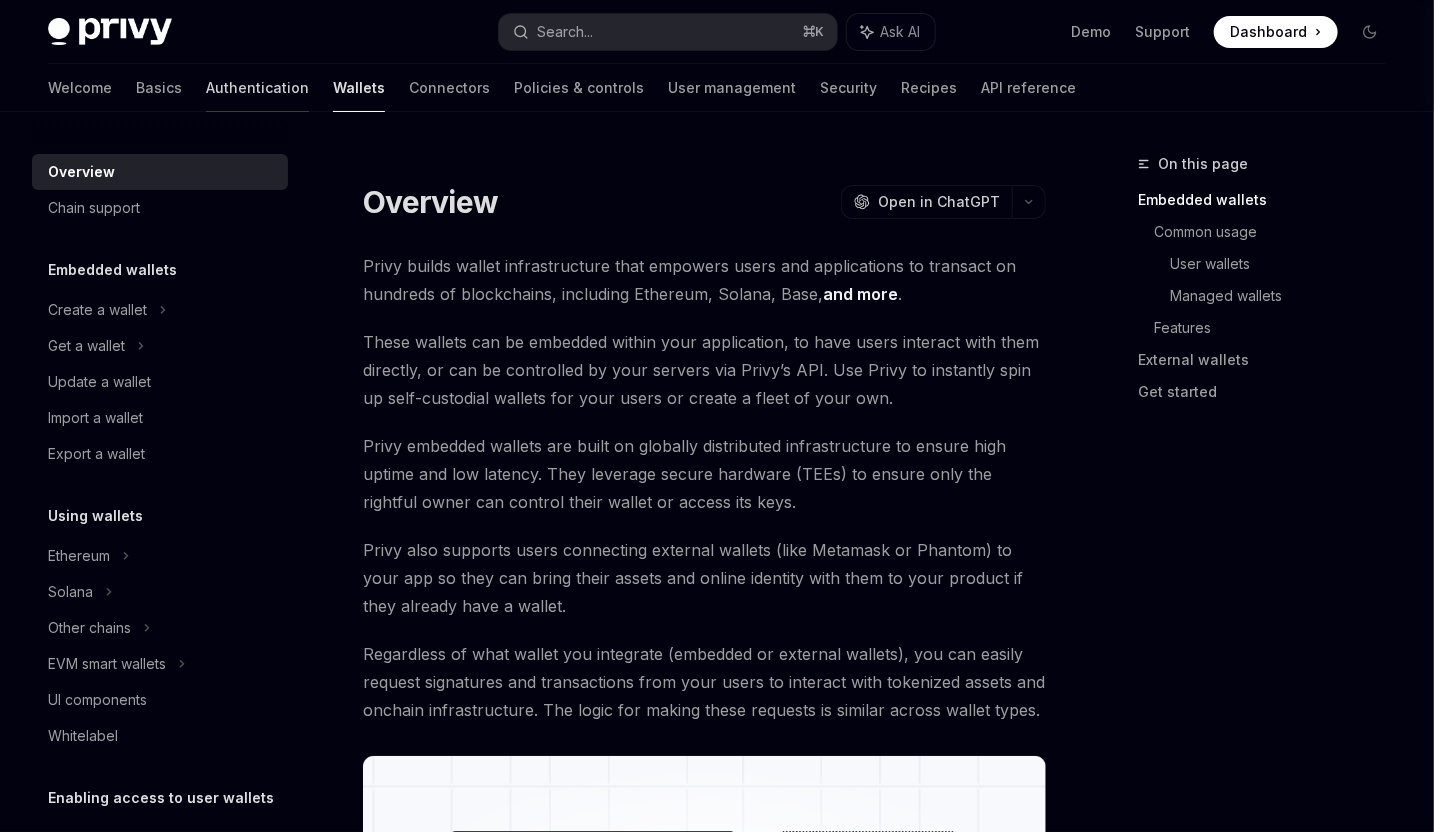 click on "Authentication" at bounding box center (257, 88) 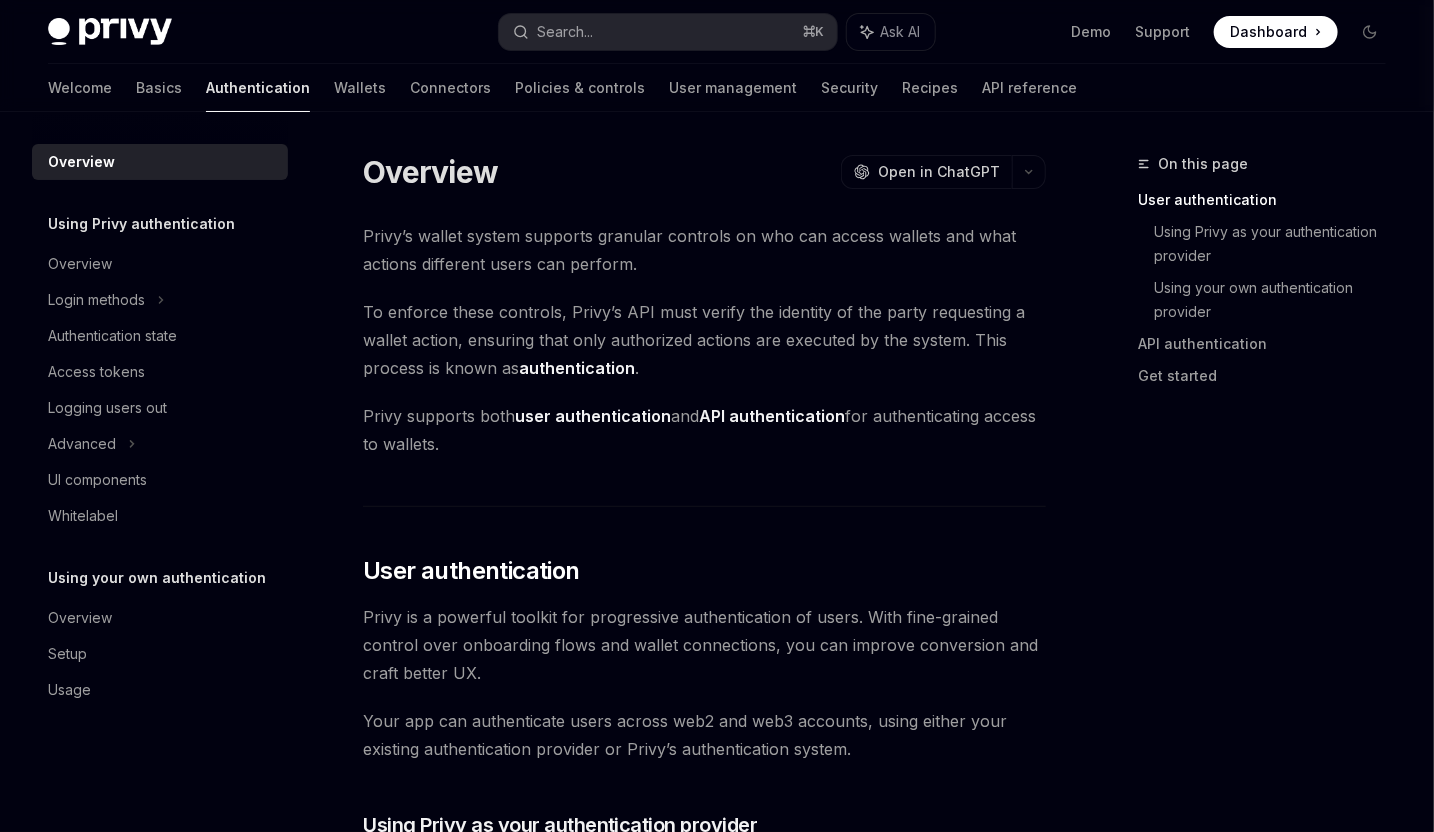 click on "Welcome Basics Authentication Wallets Connectors Policies & controls User management Security Recipes API reference" at bounding box center [562, 88] 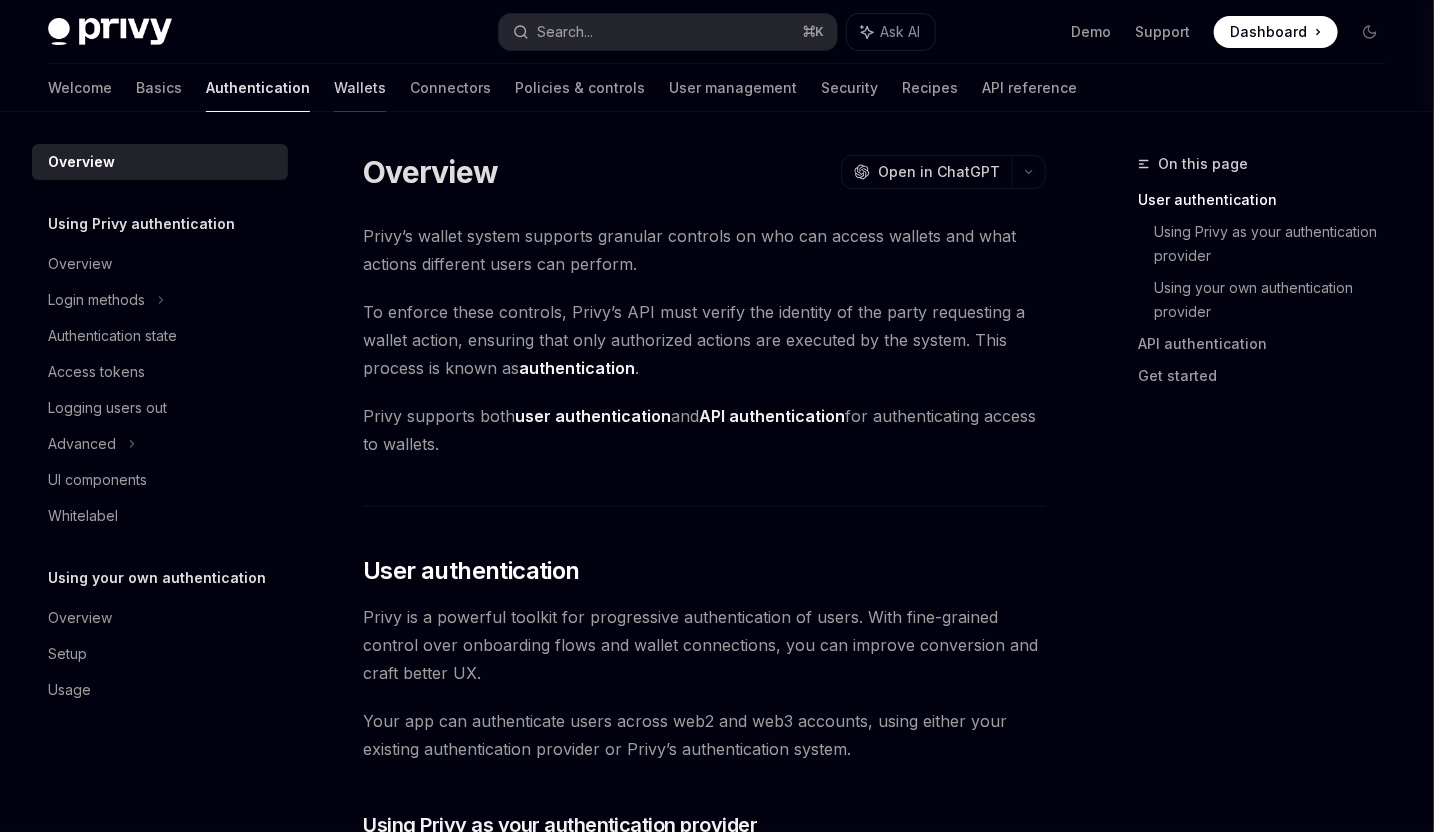 click on "Wallets" at bounding box center [360, 88] 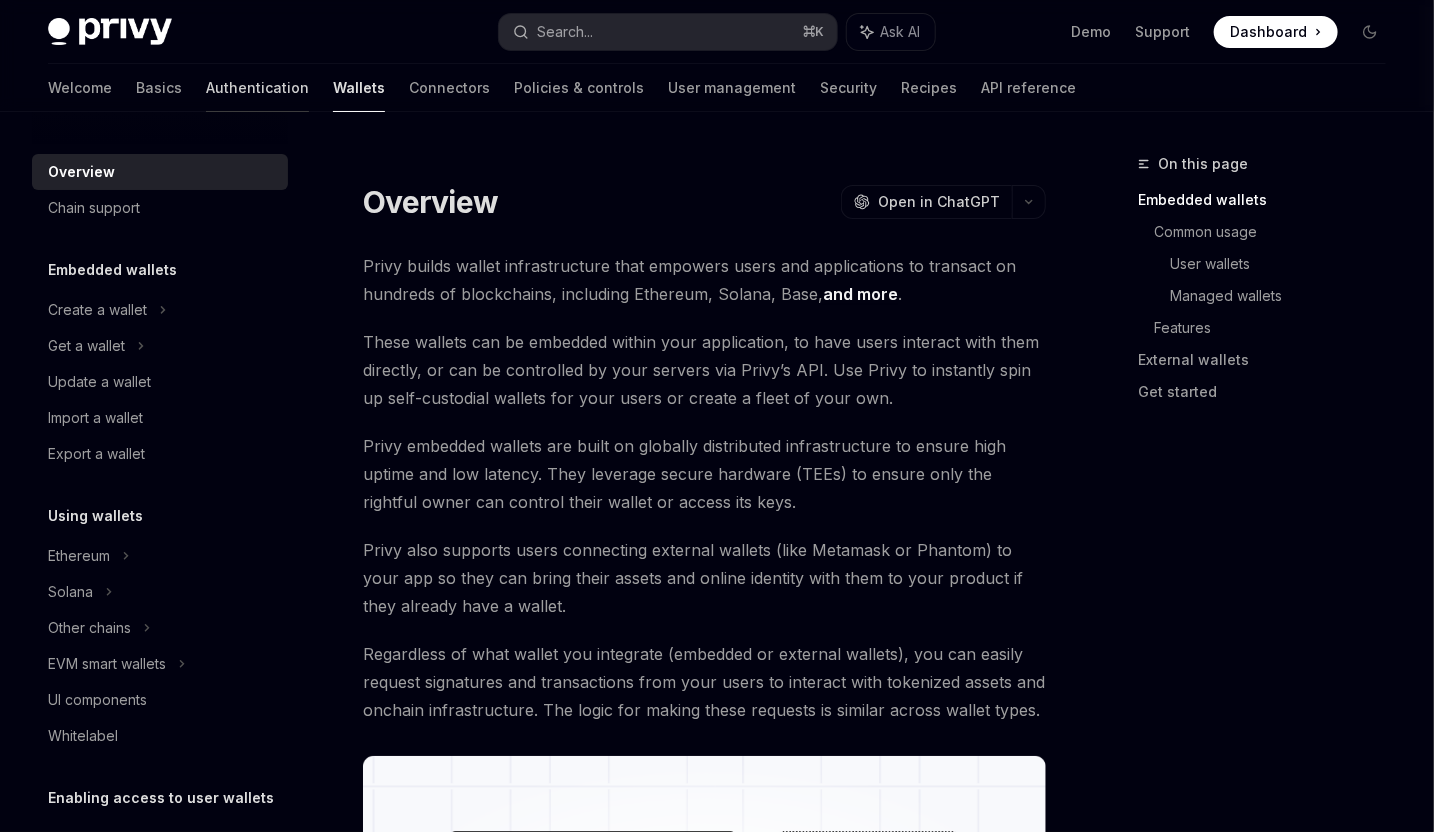 click on "Authentication" at bounding box center [257, 88] 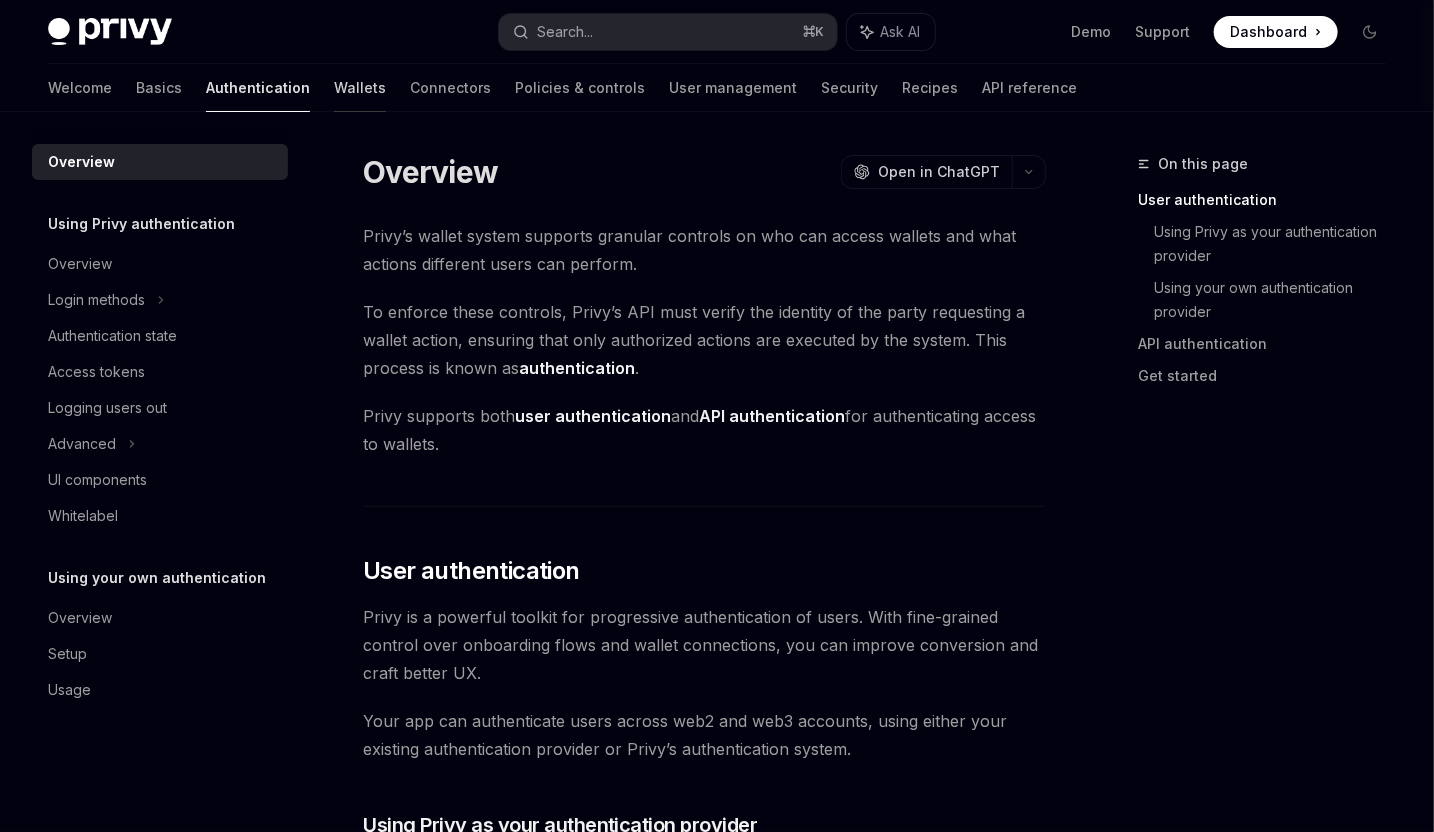 click on "Wallets" at bounding box center (360, 88) 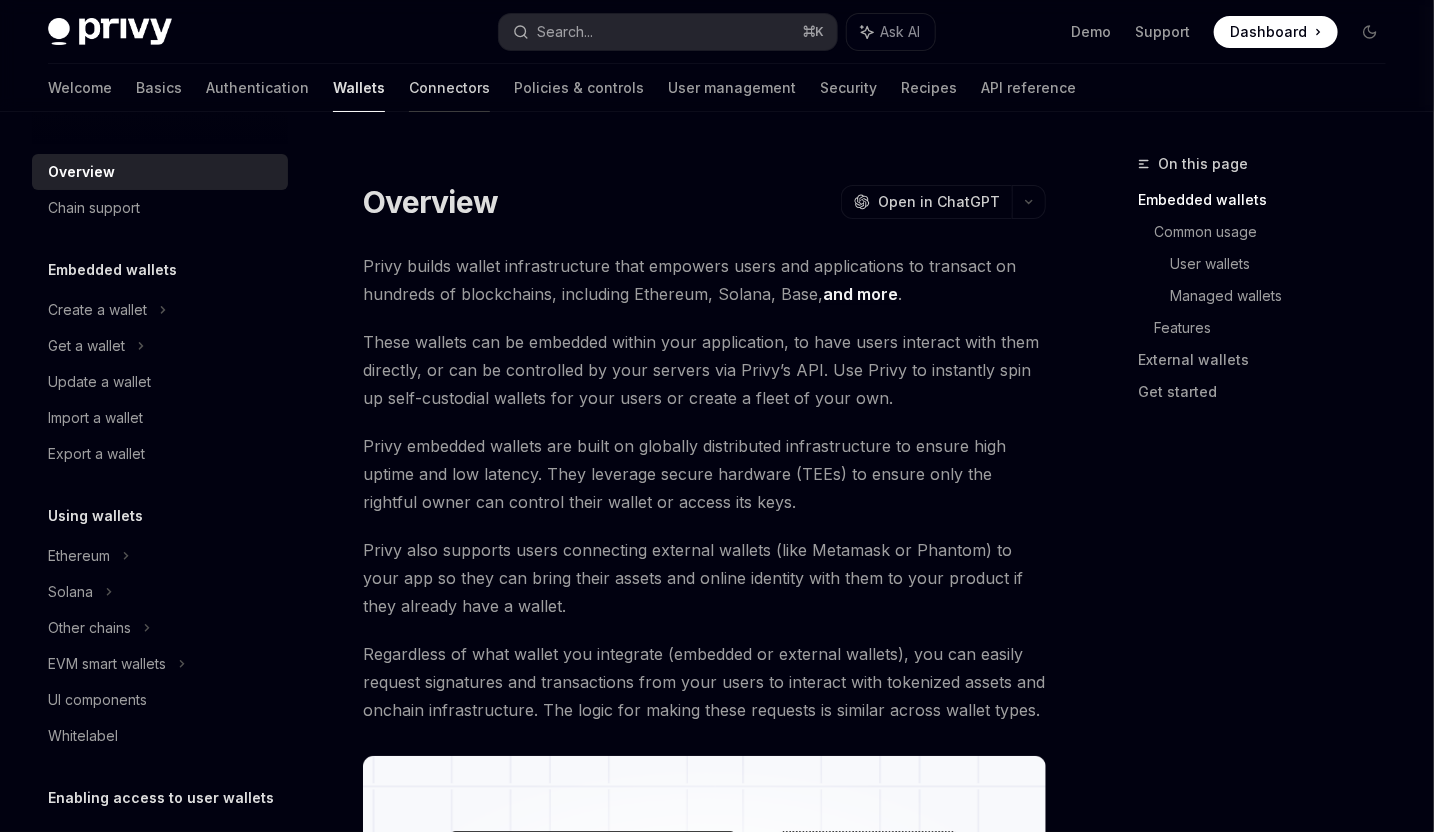 click on "Connectors" at bounding box center (449, 88) 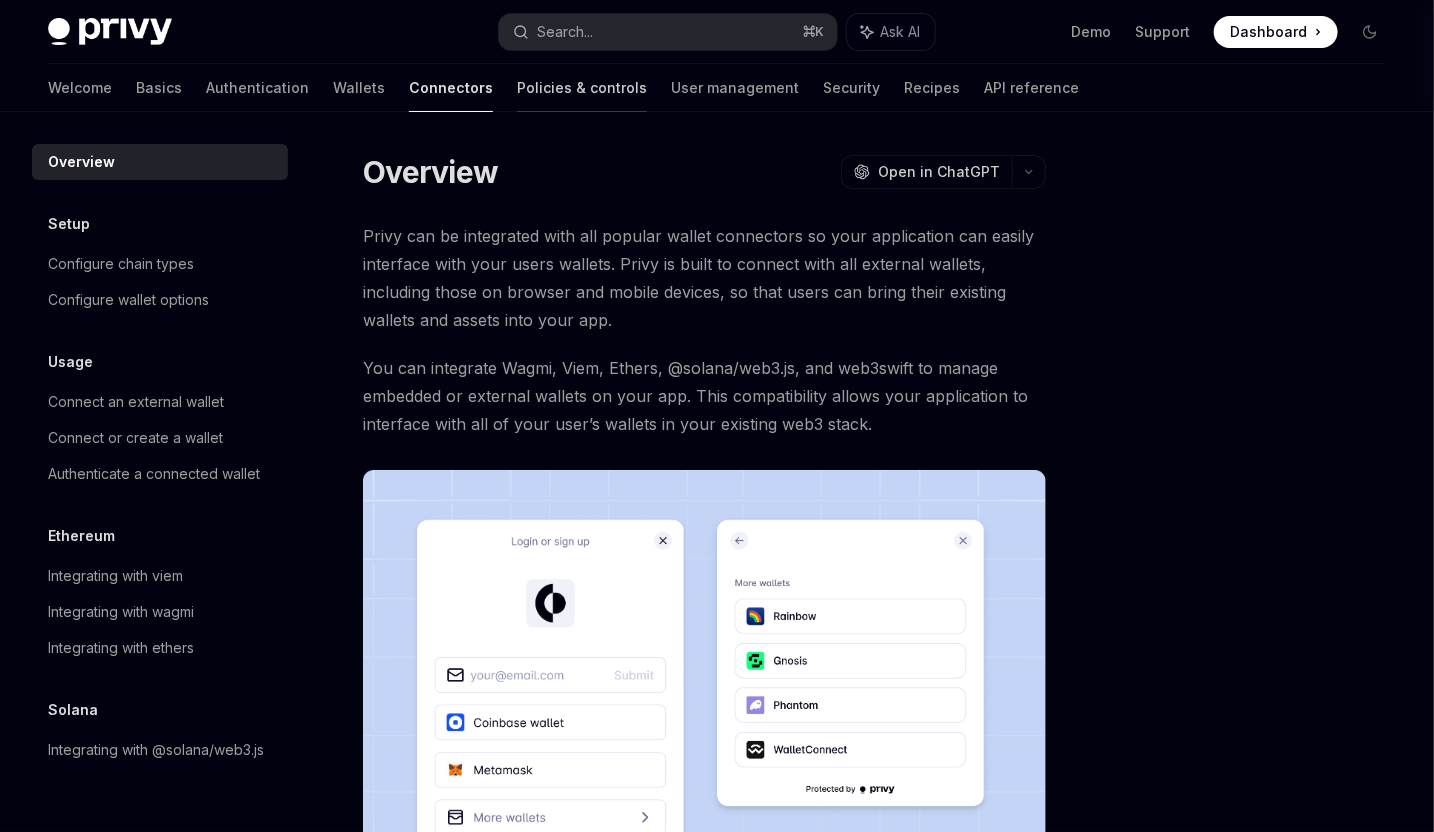 click on "Policies & controls" at bounding box center [582, 88] 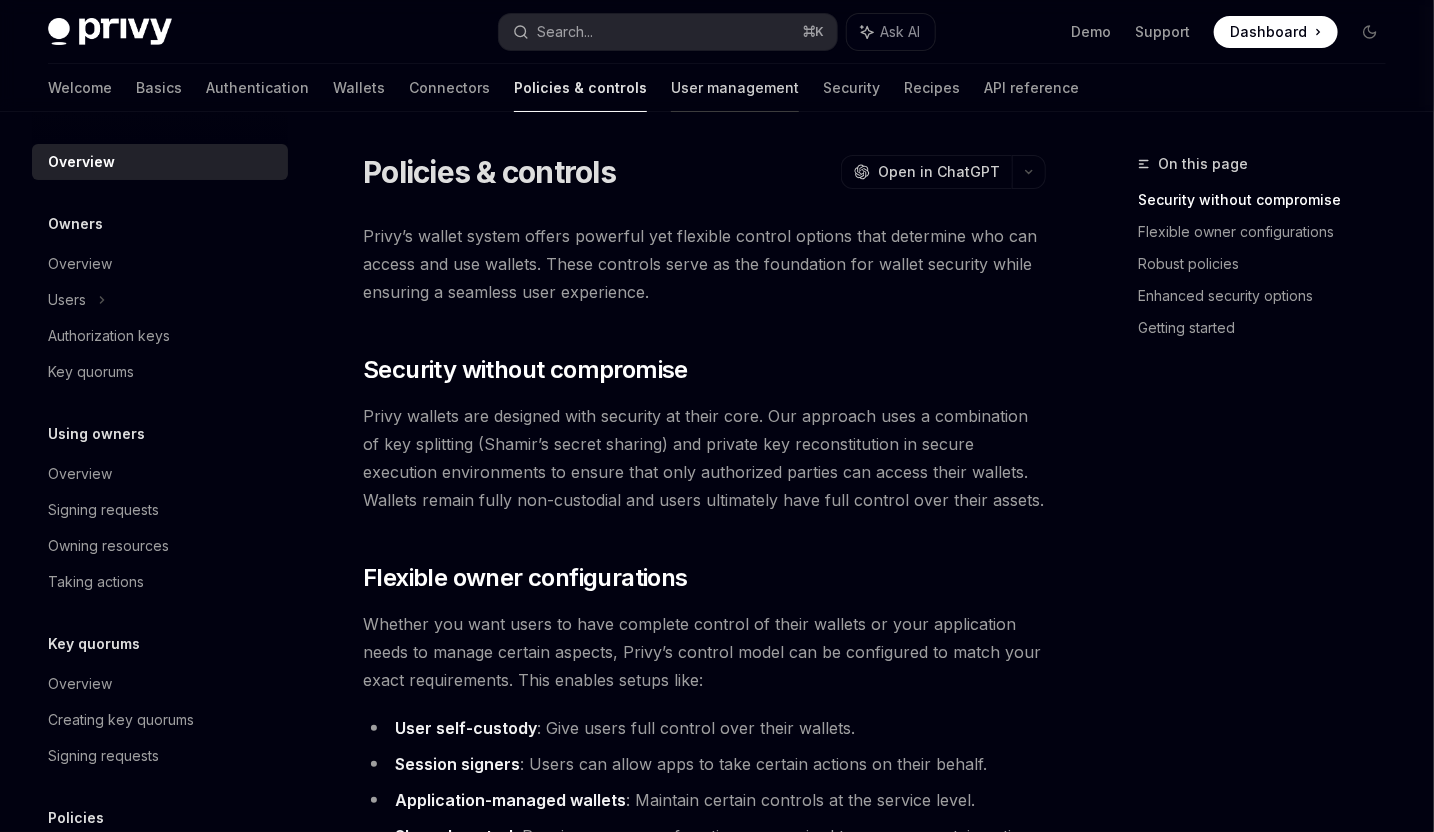 click on "User management" at bounding box center (735, 88) 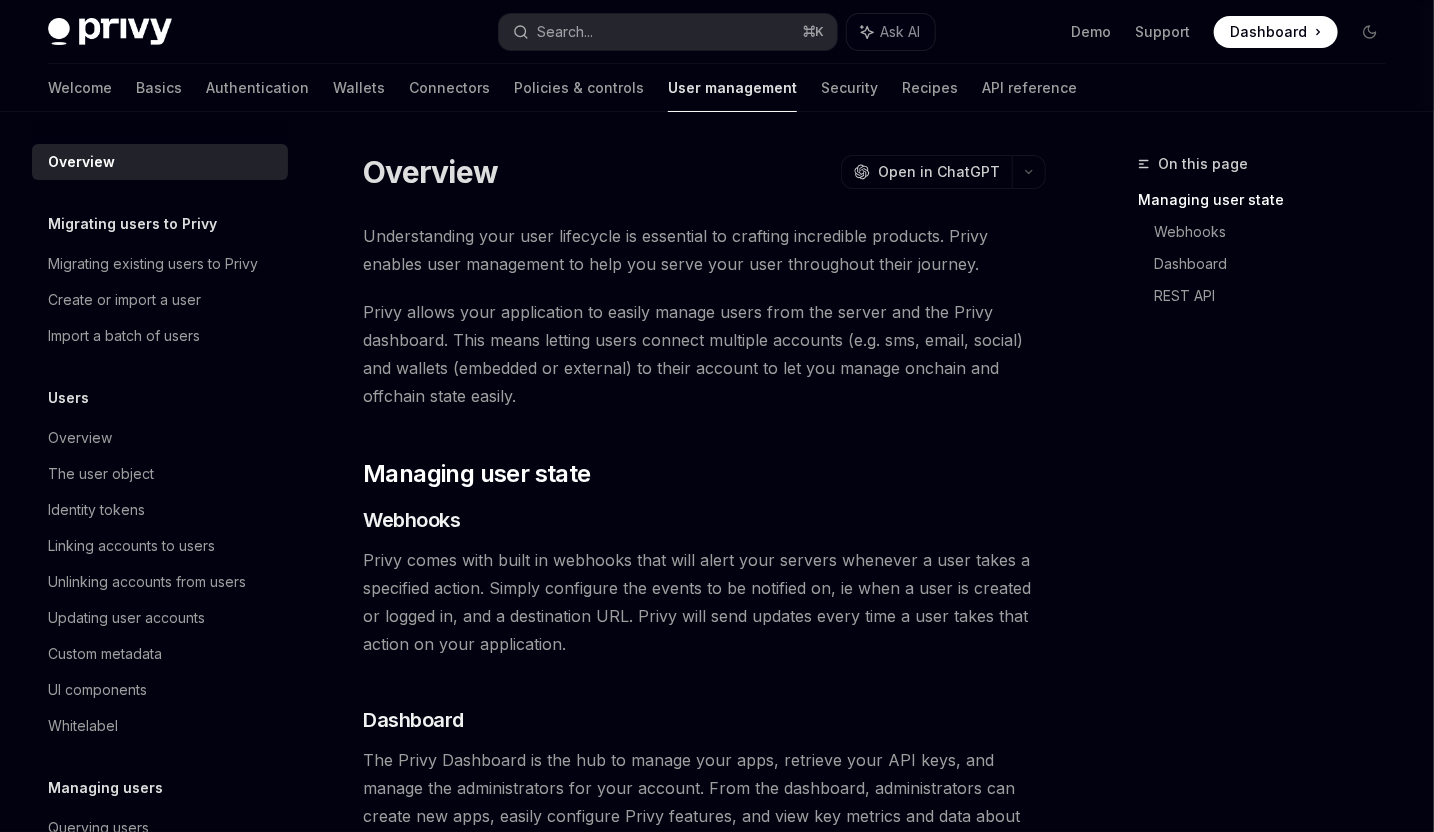 click on "Welcome Basics Authentication Wallets Connectors Policies & controls User management Security Recipes API reference" at bounding box center [562, 88] 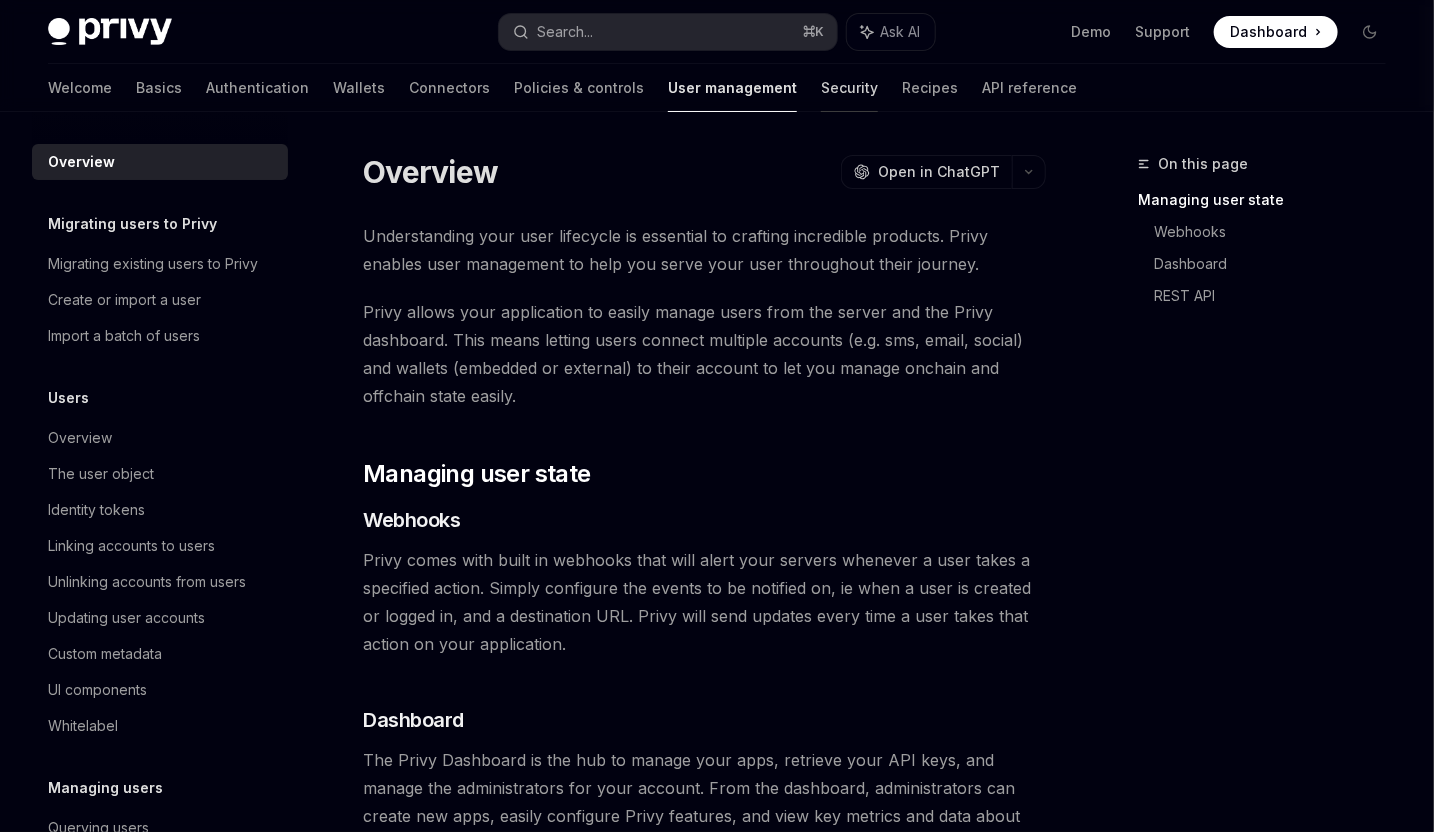 click on "Security" at bounding box center (849, 88) 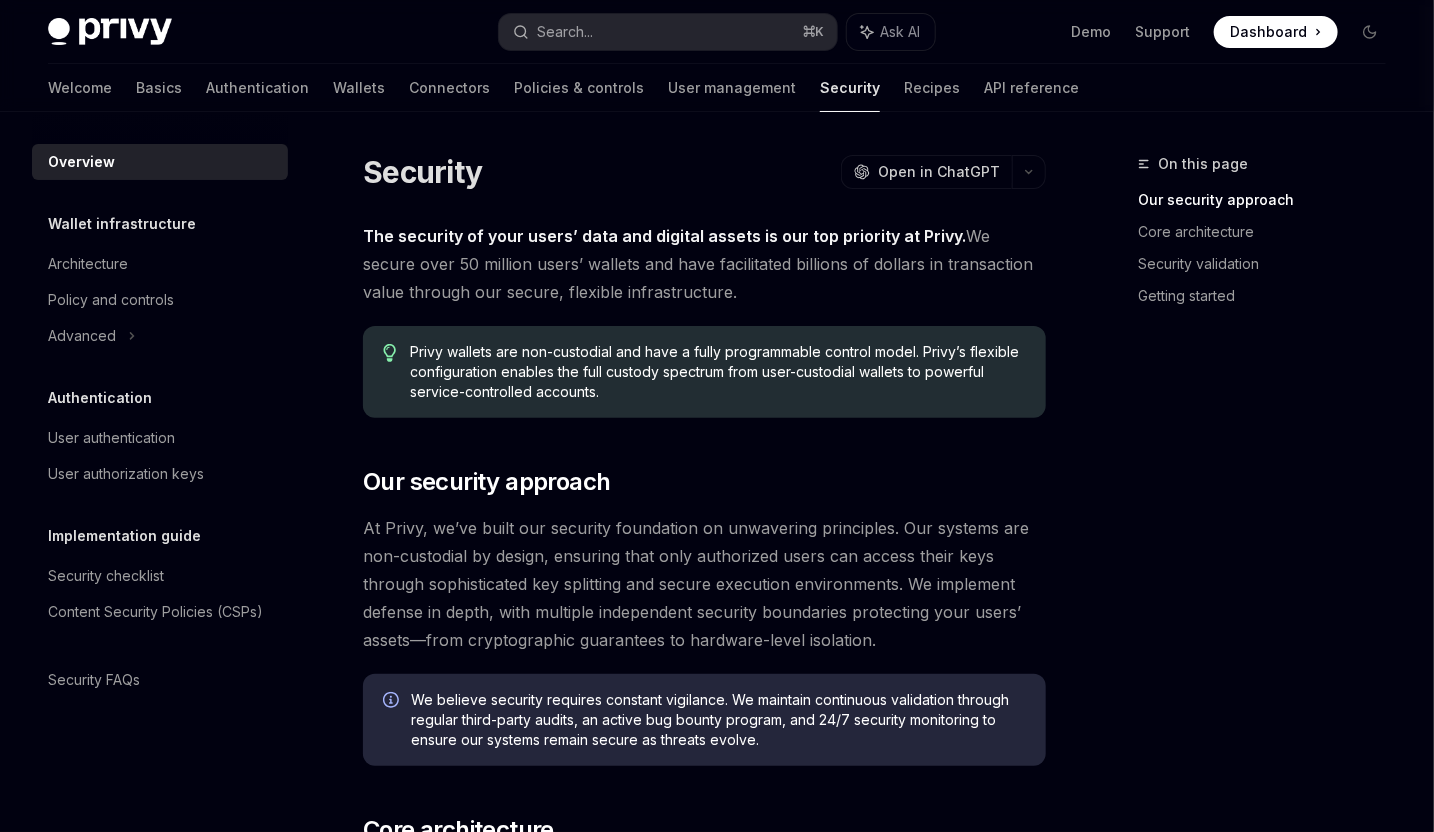 click on "Welcome Basics Authentication Wallets Connectors Policies & controls User management Security Recipes API reference" at bounding box center (563, 88) 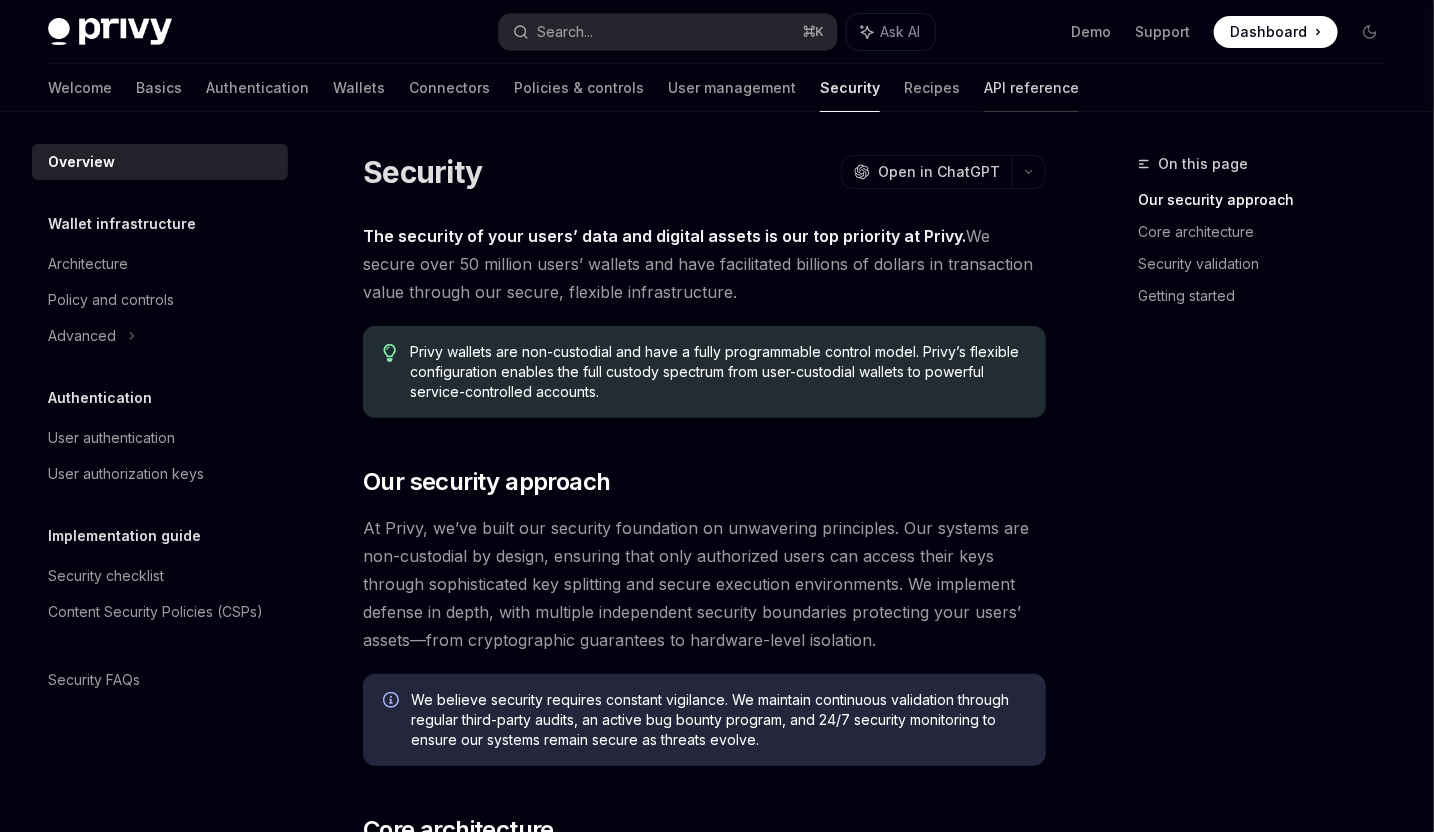 click on "API reference" at bounding box center (1031, 88) 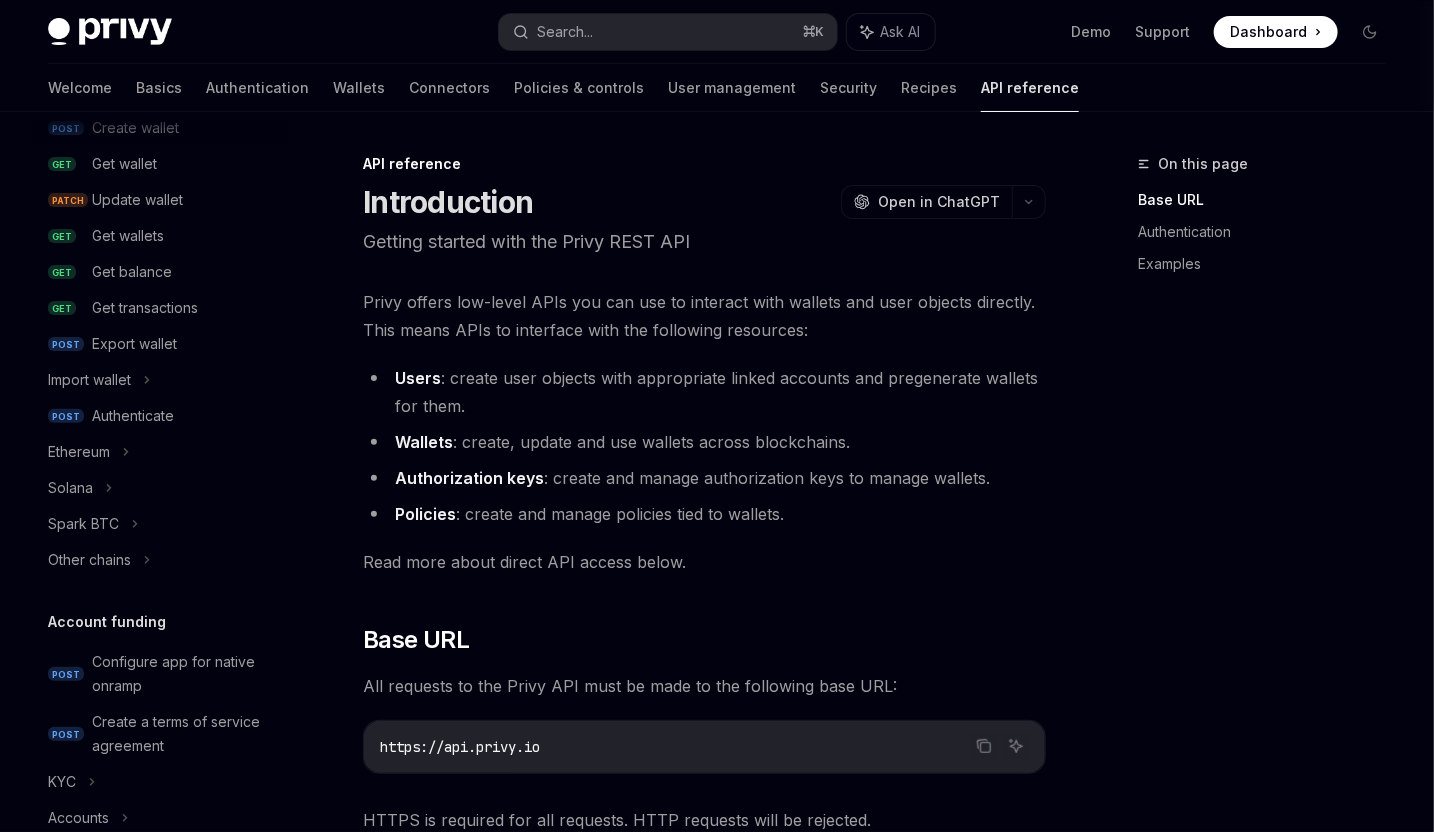 scroll, scrollTop: 239, scrollLeft: 0, axis: vertical 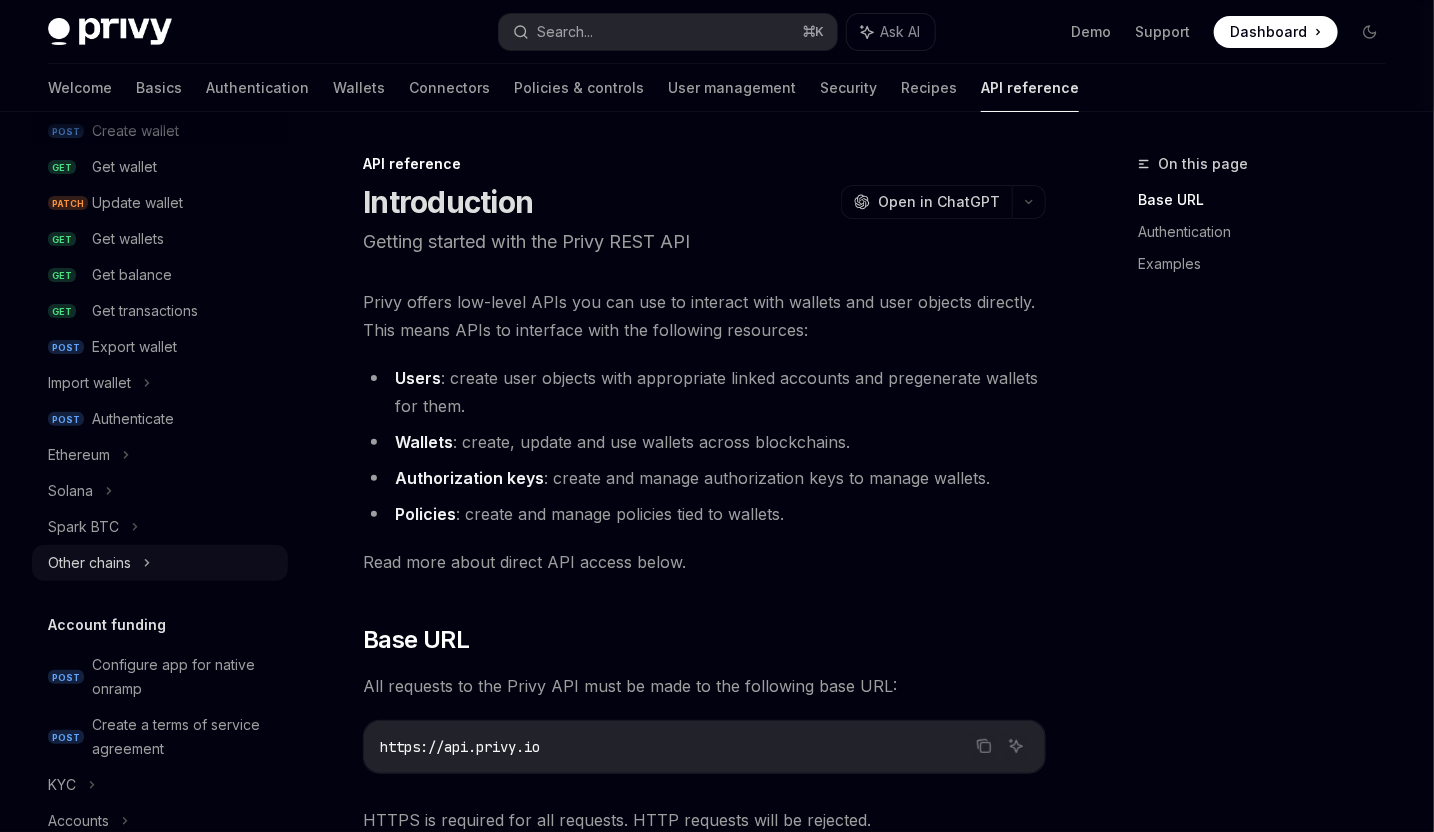 click on "Other chains" at bounding box center [160, 563] 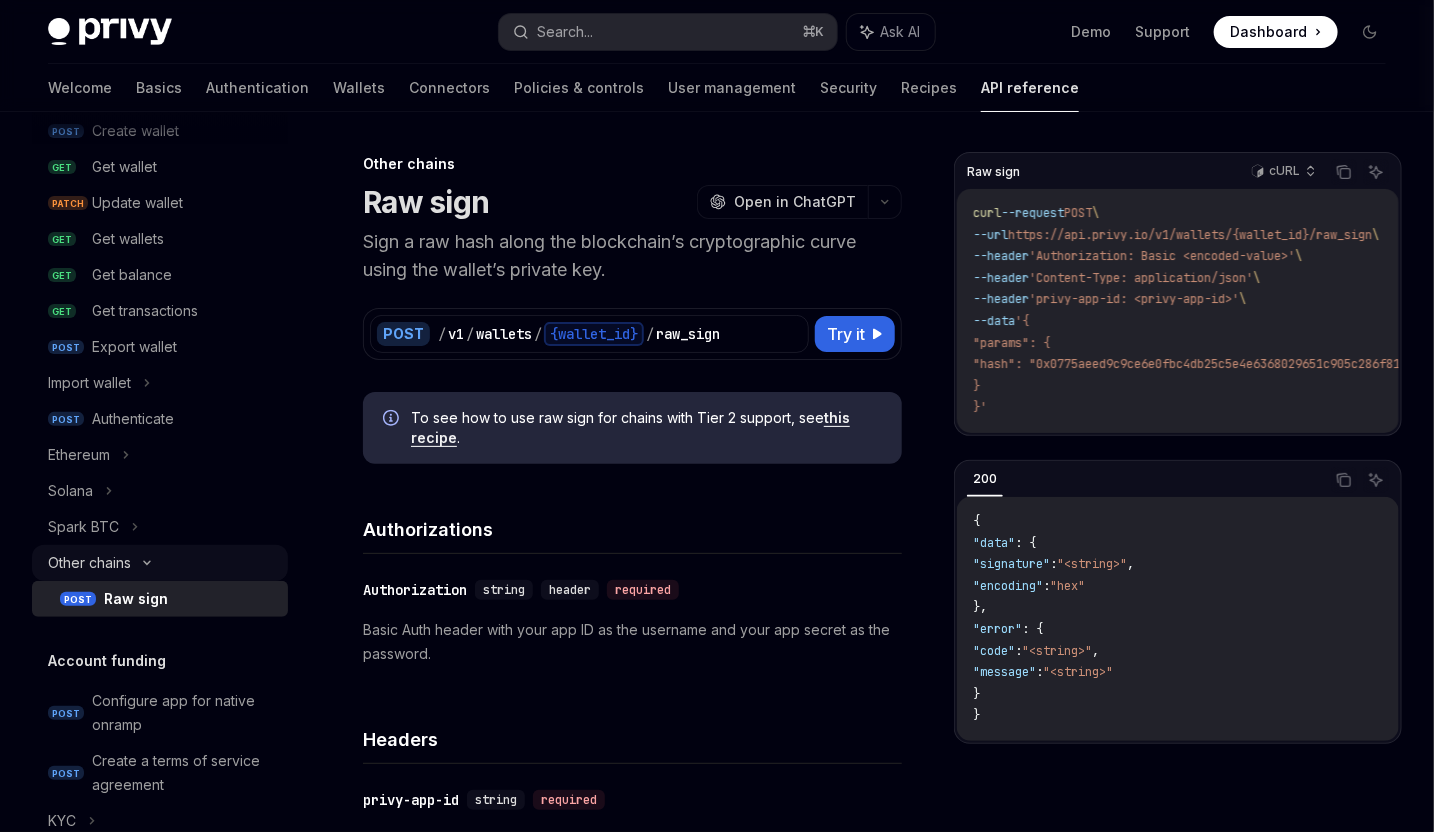click on "Other chains" at bounding box center (160, 563) 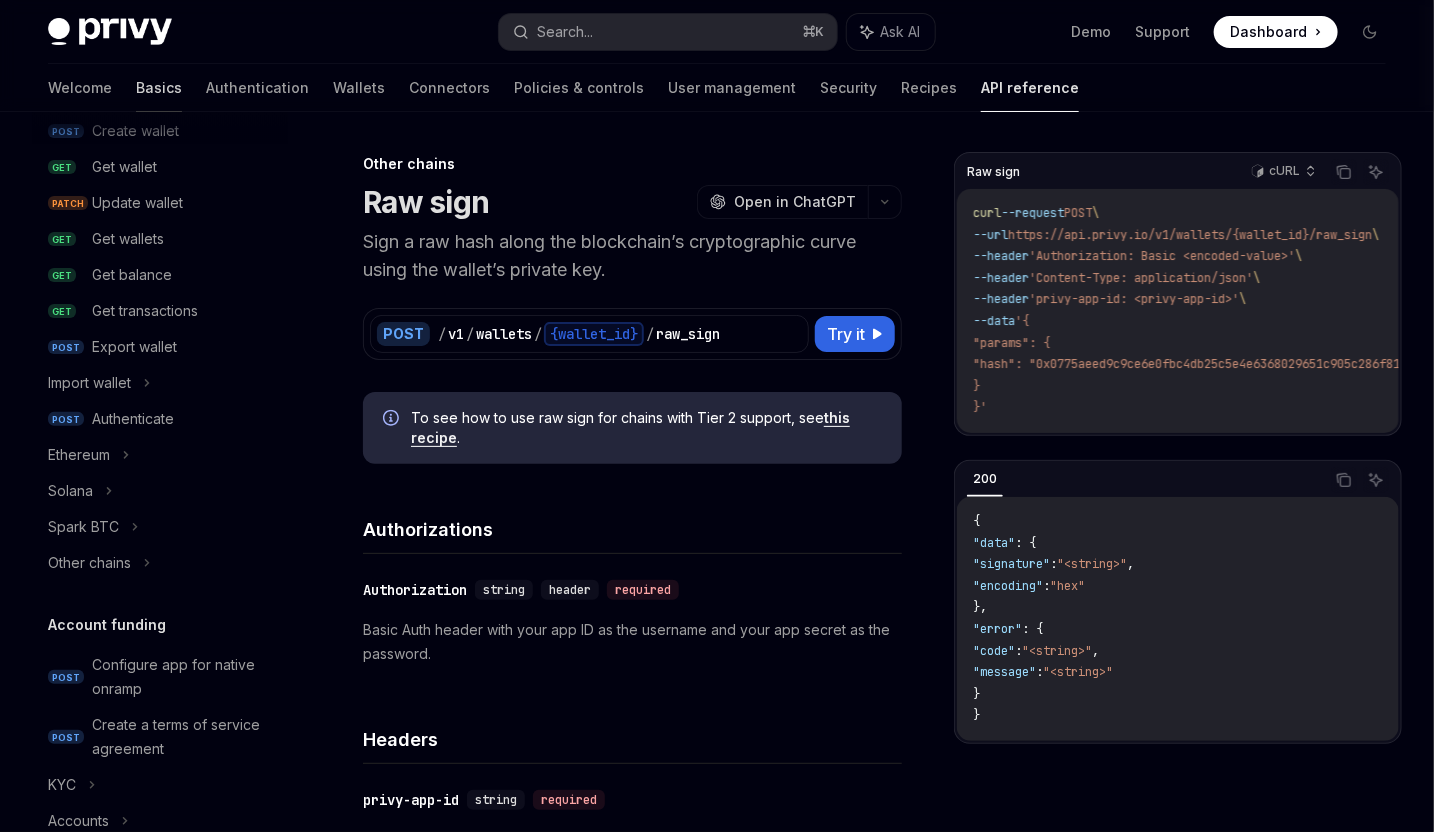 click on "Basics" at bounding box center (159, 88) 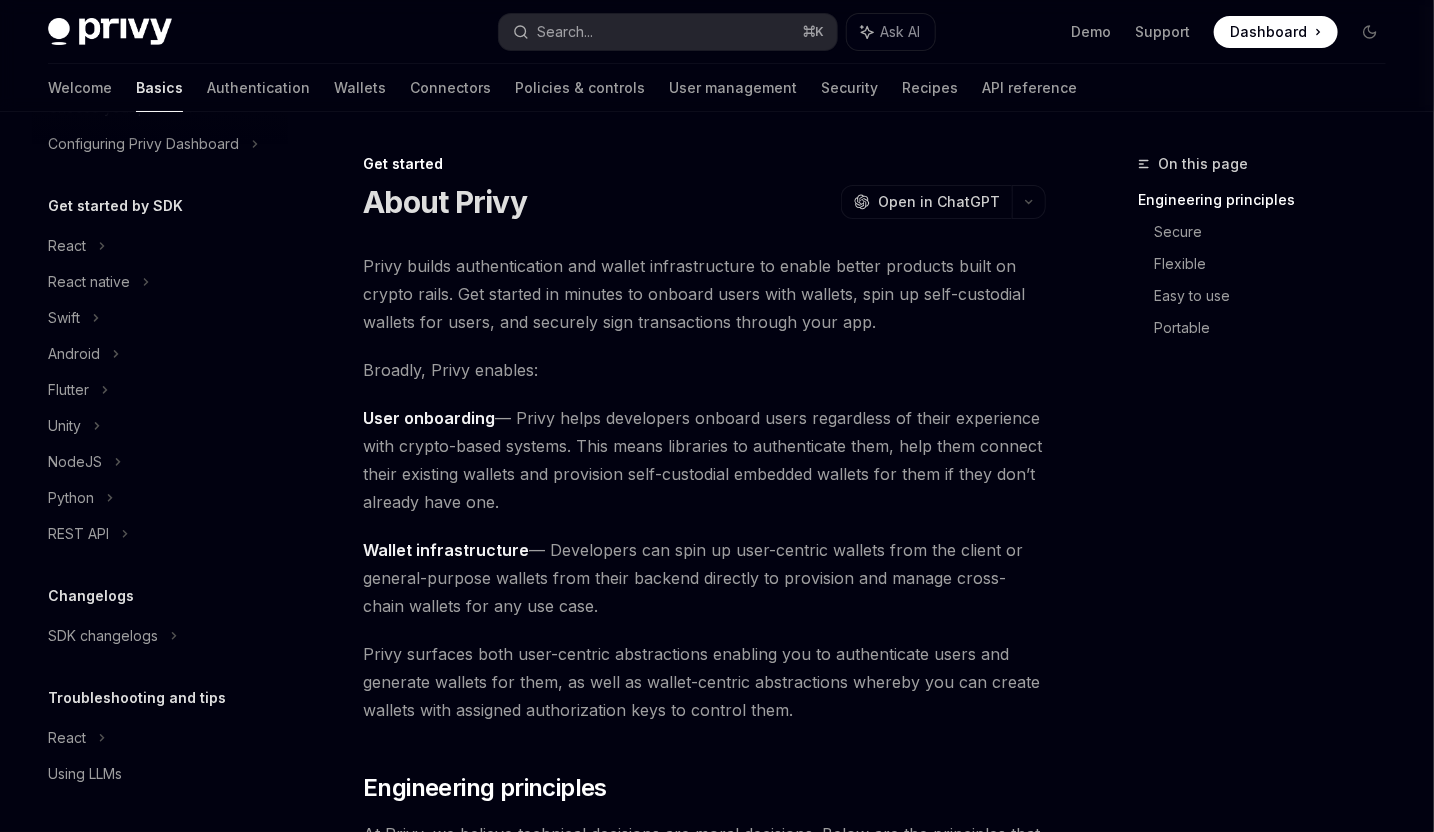 scroll, scrollTop: 0, scrollLeft: 0, axis: both 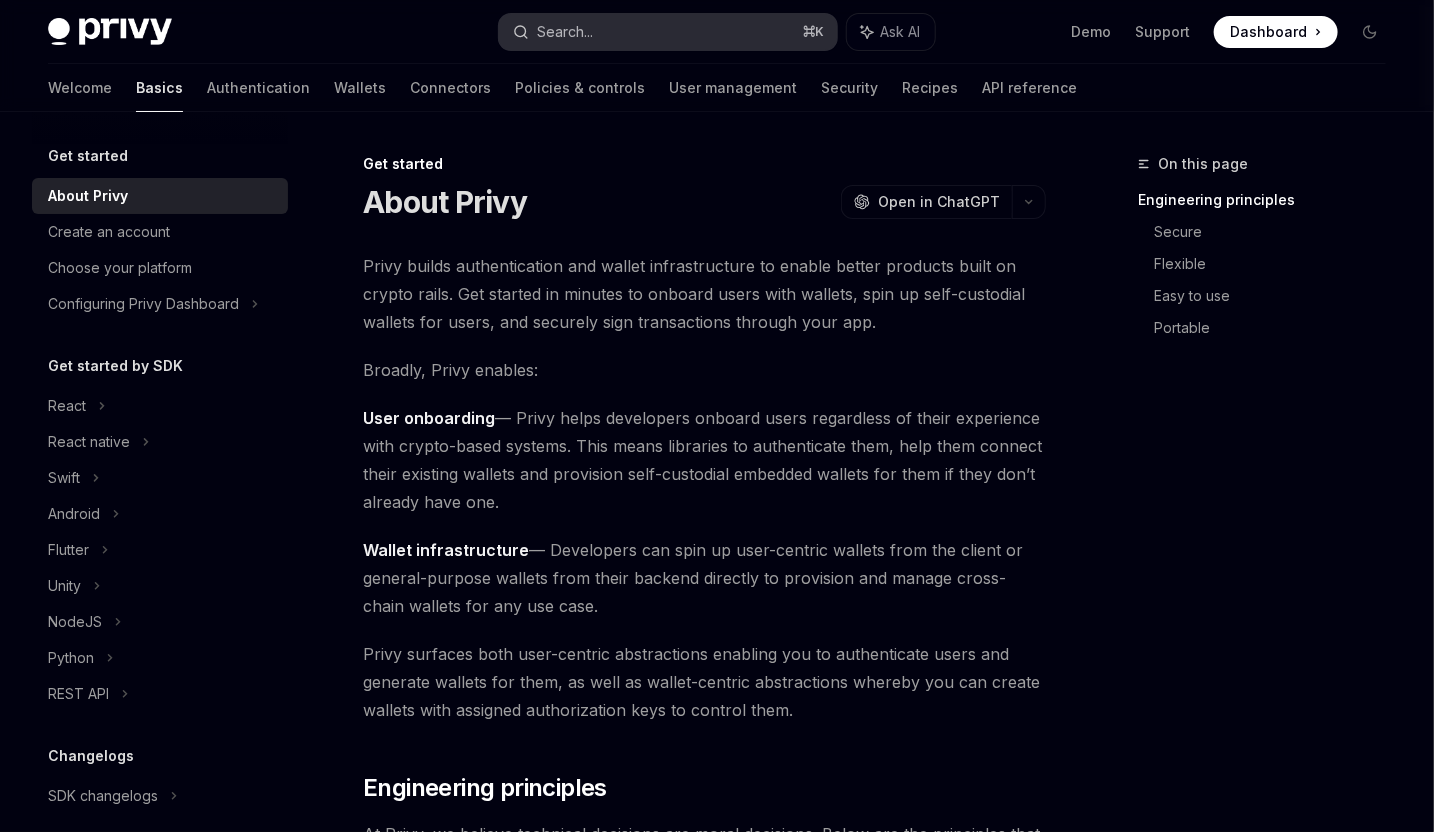 click on "Search... ⌘ K" at bounding box center (667, 32) 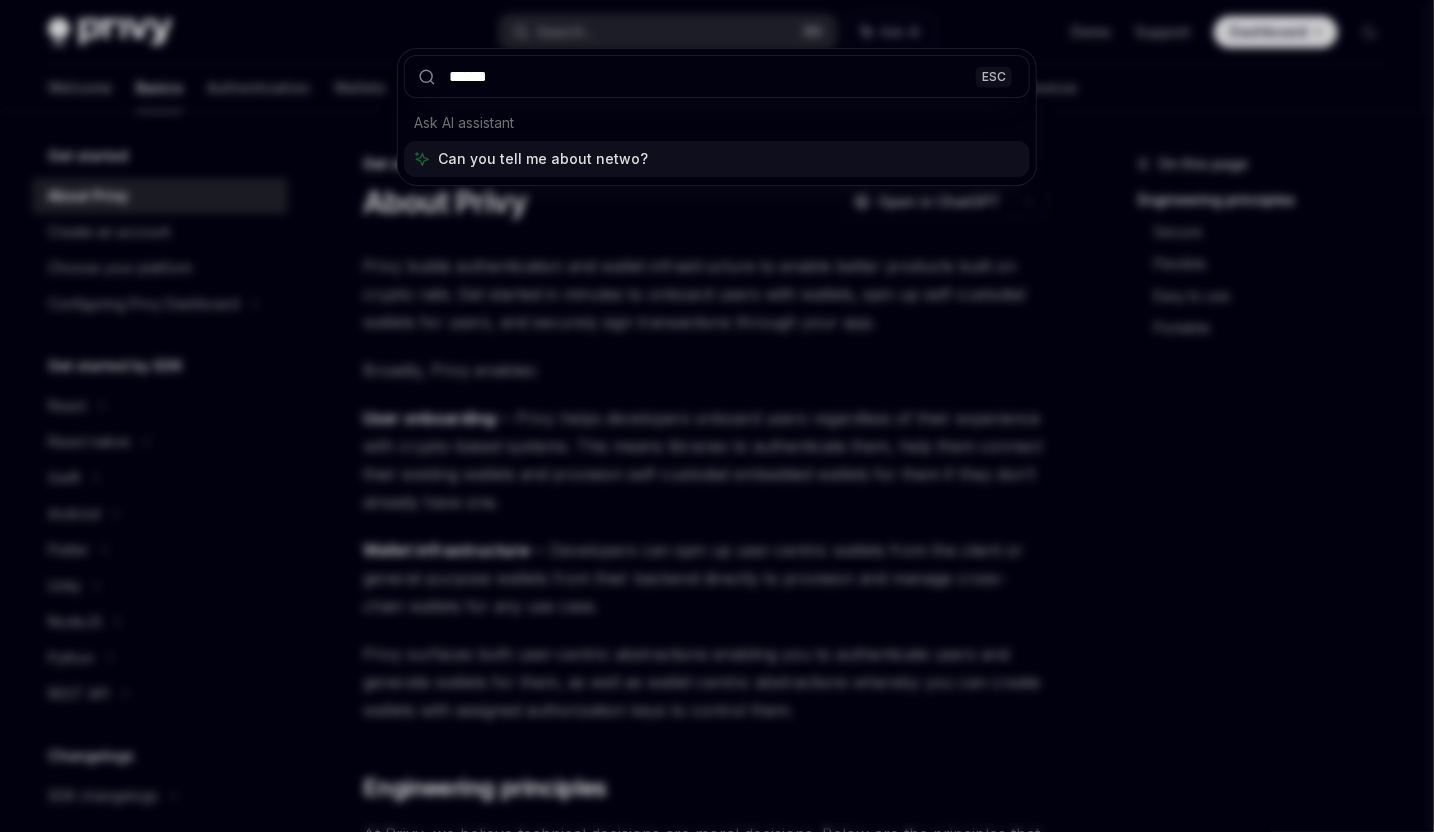 type on "*******" 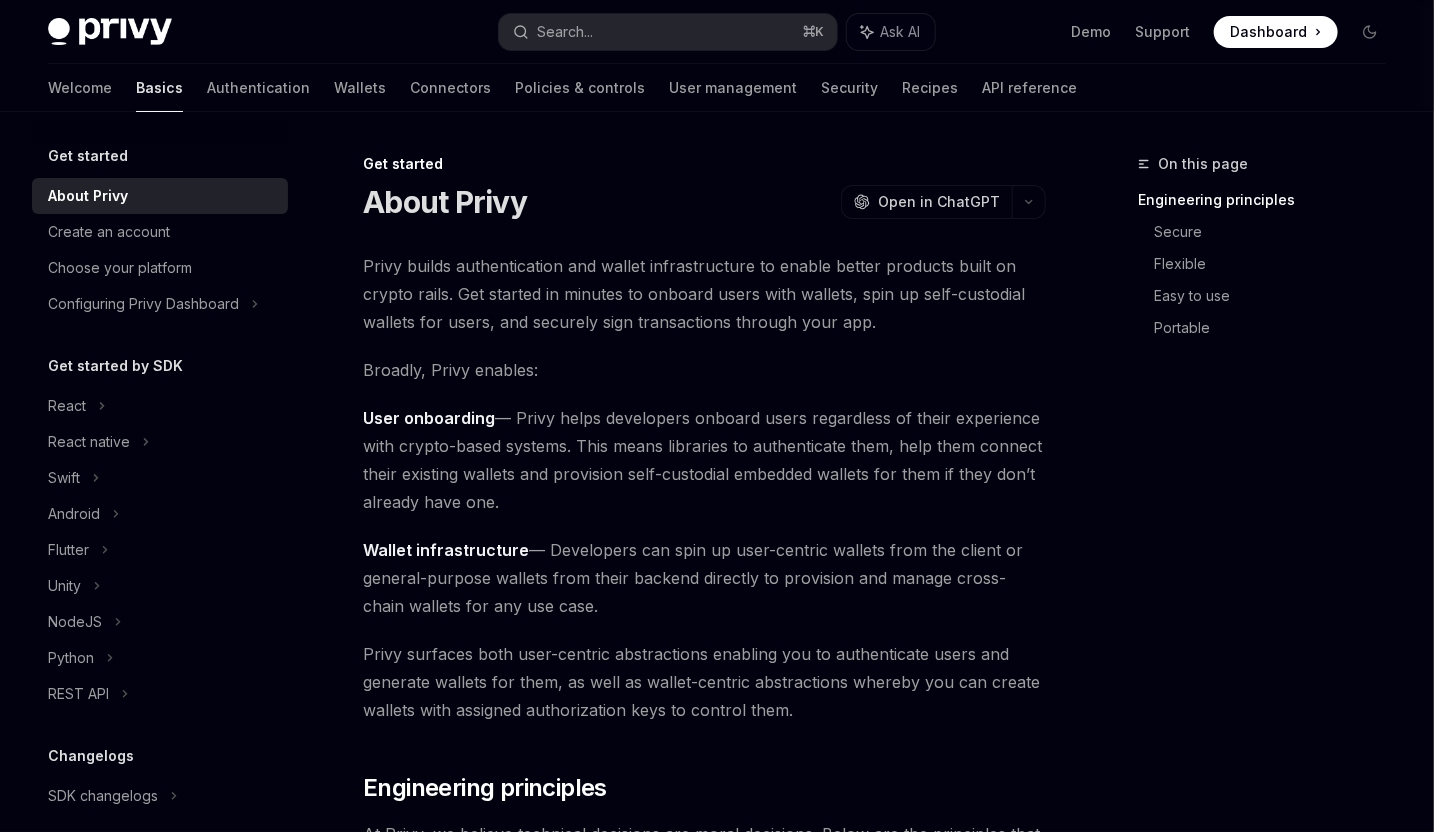 type 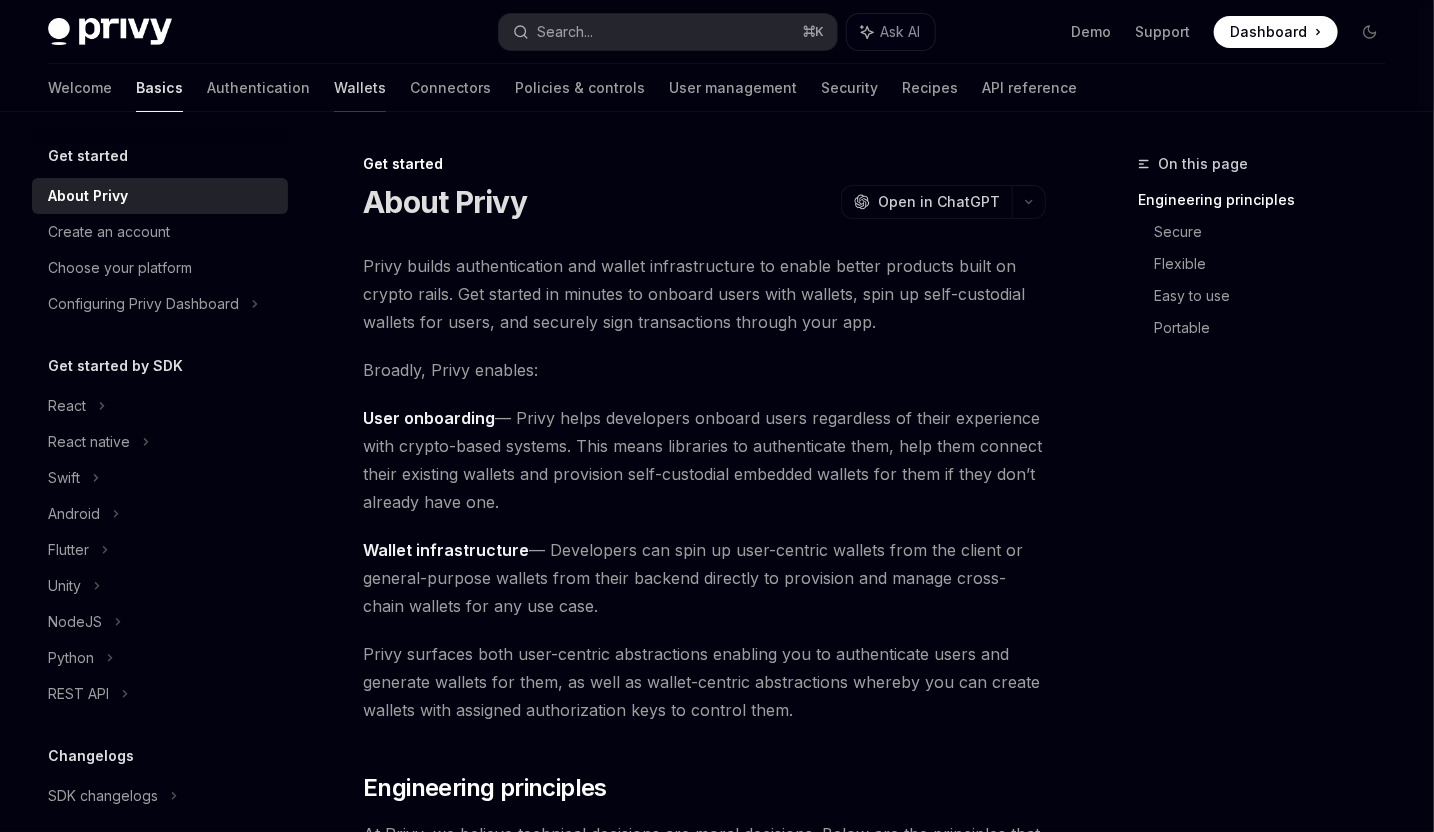 click on "Wallets" at bounding box center [360, 88] 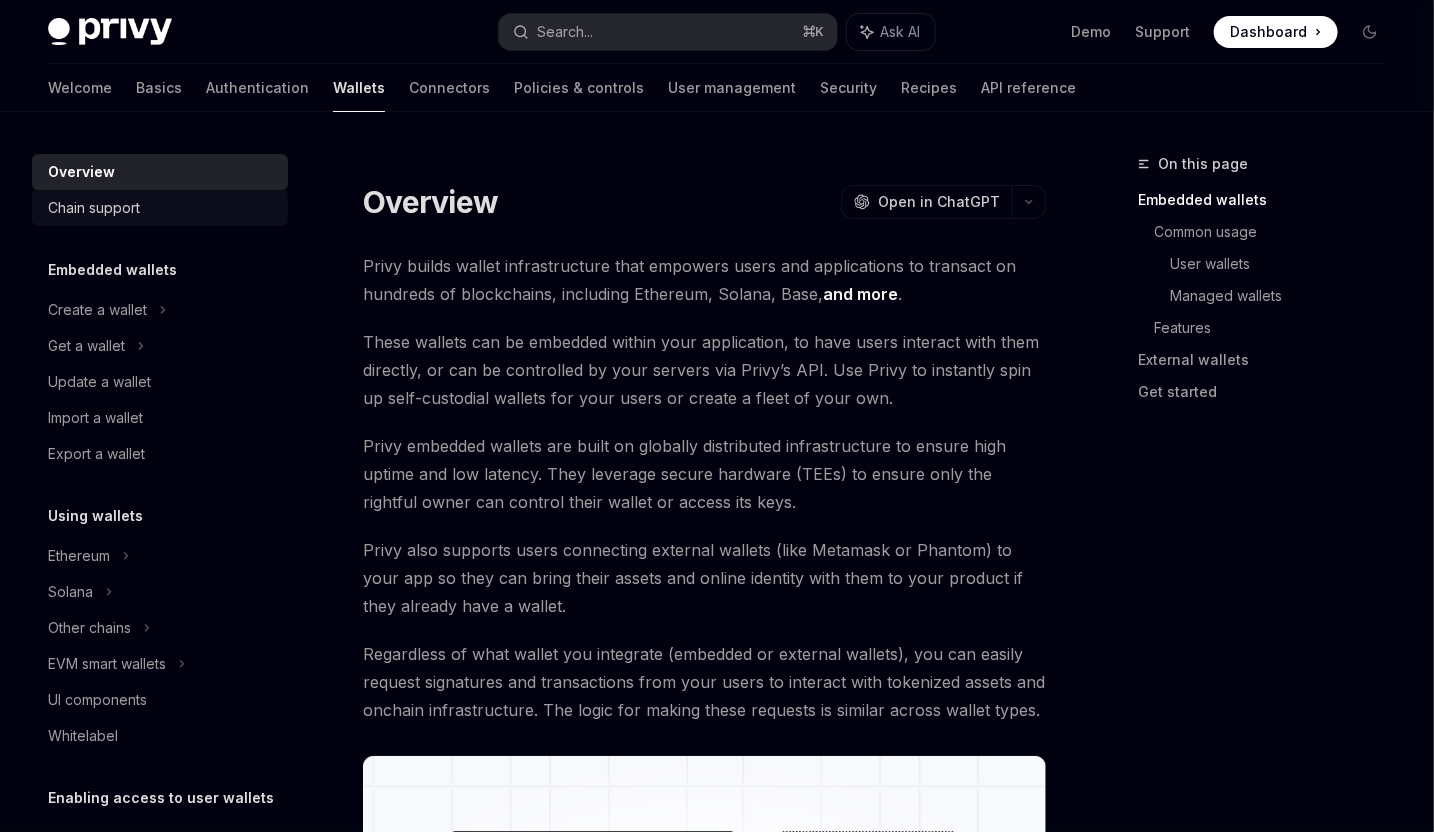 click on "Chain support" at bounding box center [162, 208] 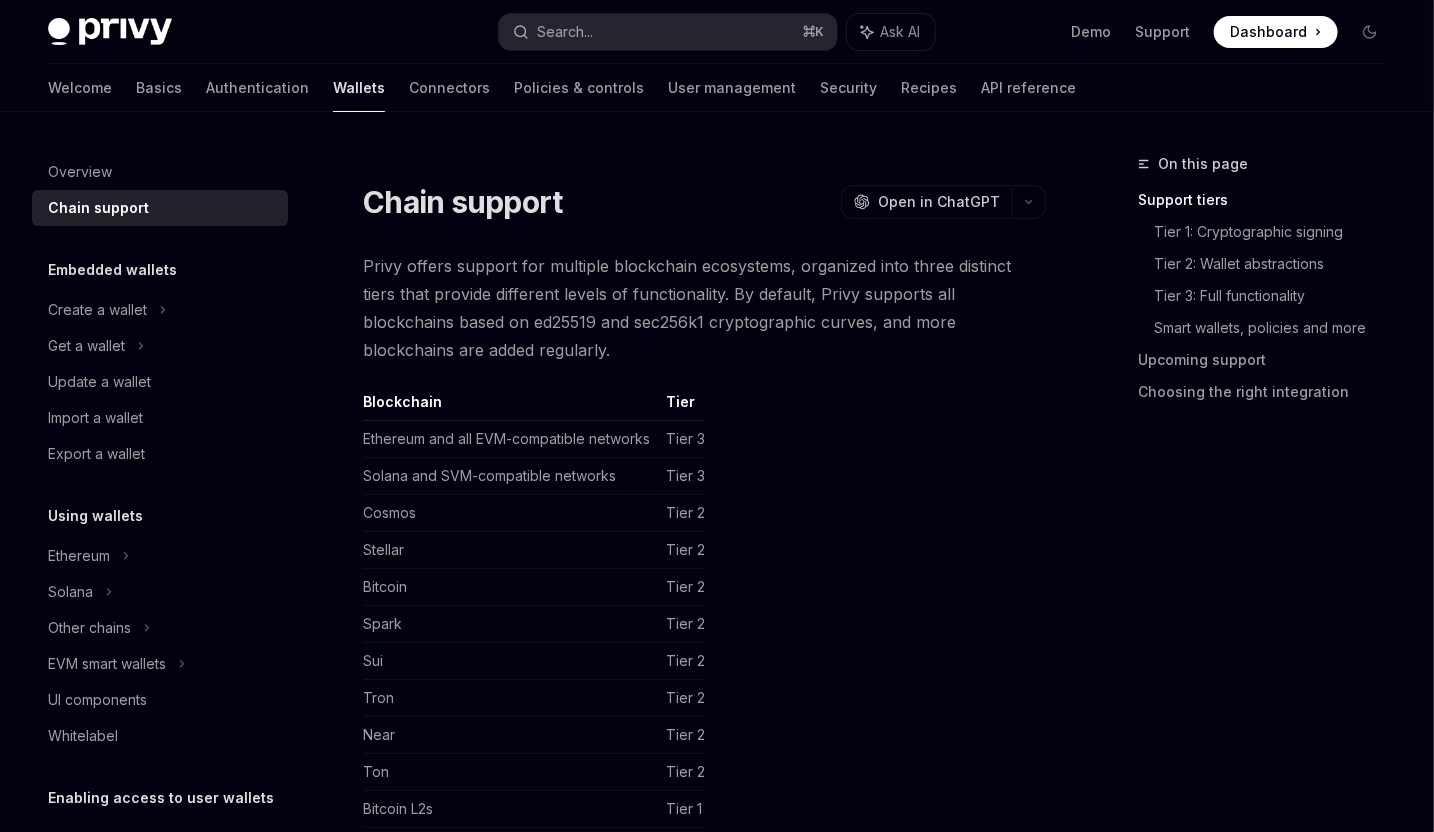 scroll, scrollTop: 30, scrollLeft: 0, axis: vertical 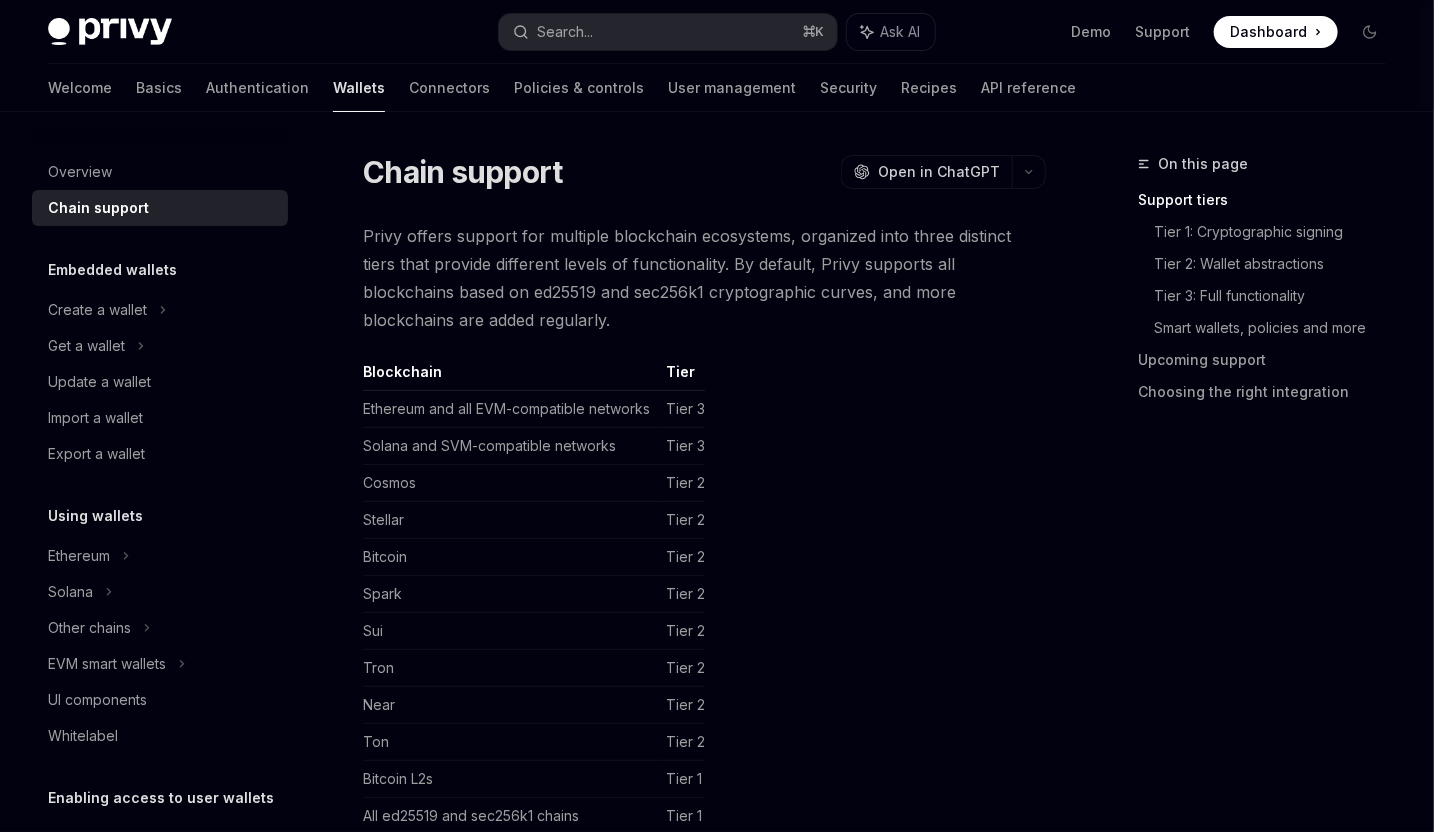 click on "Blockchain Tier Ethereum and all EVM-compatible networks Tier 3 Solana and SVM-compatible networks Tier 3 Cosmos Tier 2 Stellar Tier 2 Bitcoin Tier 2 Spark Tier 2 Sui Tier 2 Tron Tier 2 Near Tier 2 Ton Tier 2 Bitcoin L2s Tier 1 All ed25519 and sec256k1 chains Tier 1" at bounding box center (704, 598) 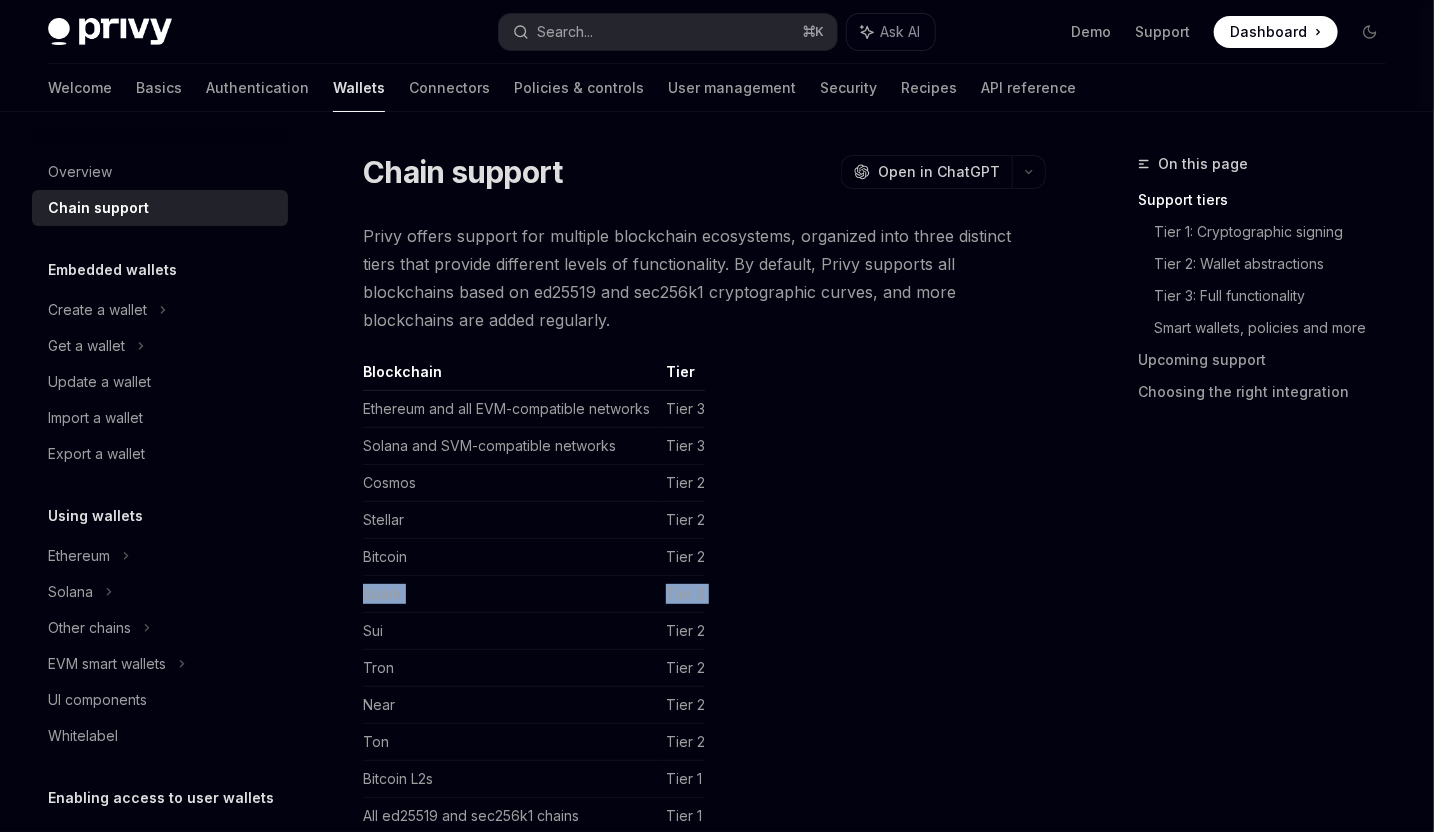 drag, startPoint x: 746, startPoint y: 593, endPoint x: 382, endPoint y: 593, distance: 364 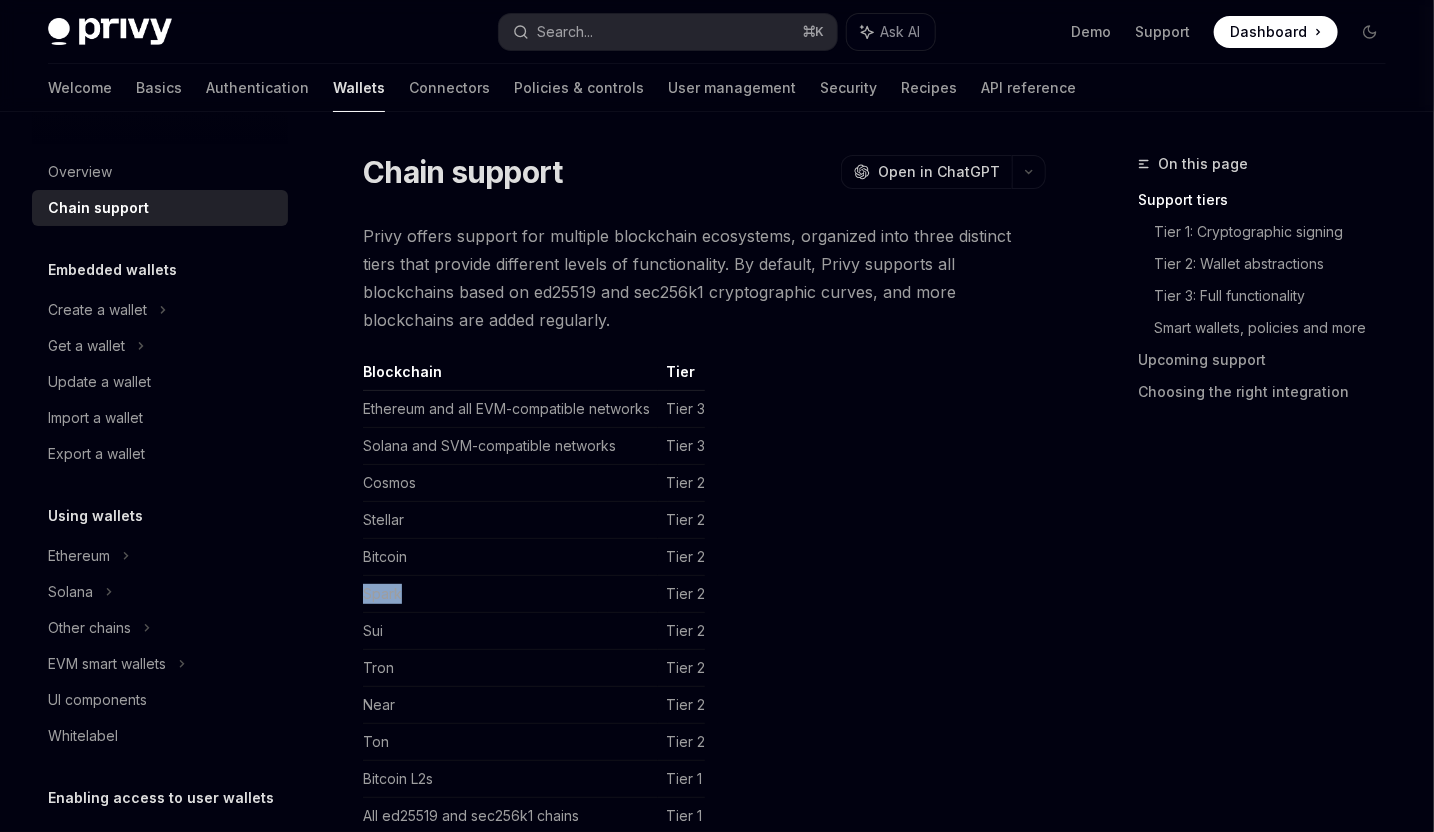 click on "Spark" at bounding box center [510, 594] 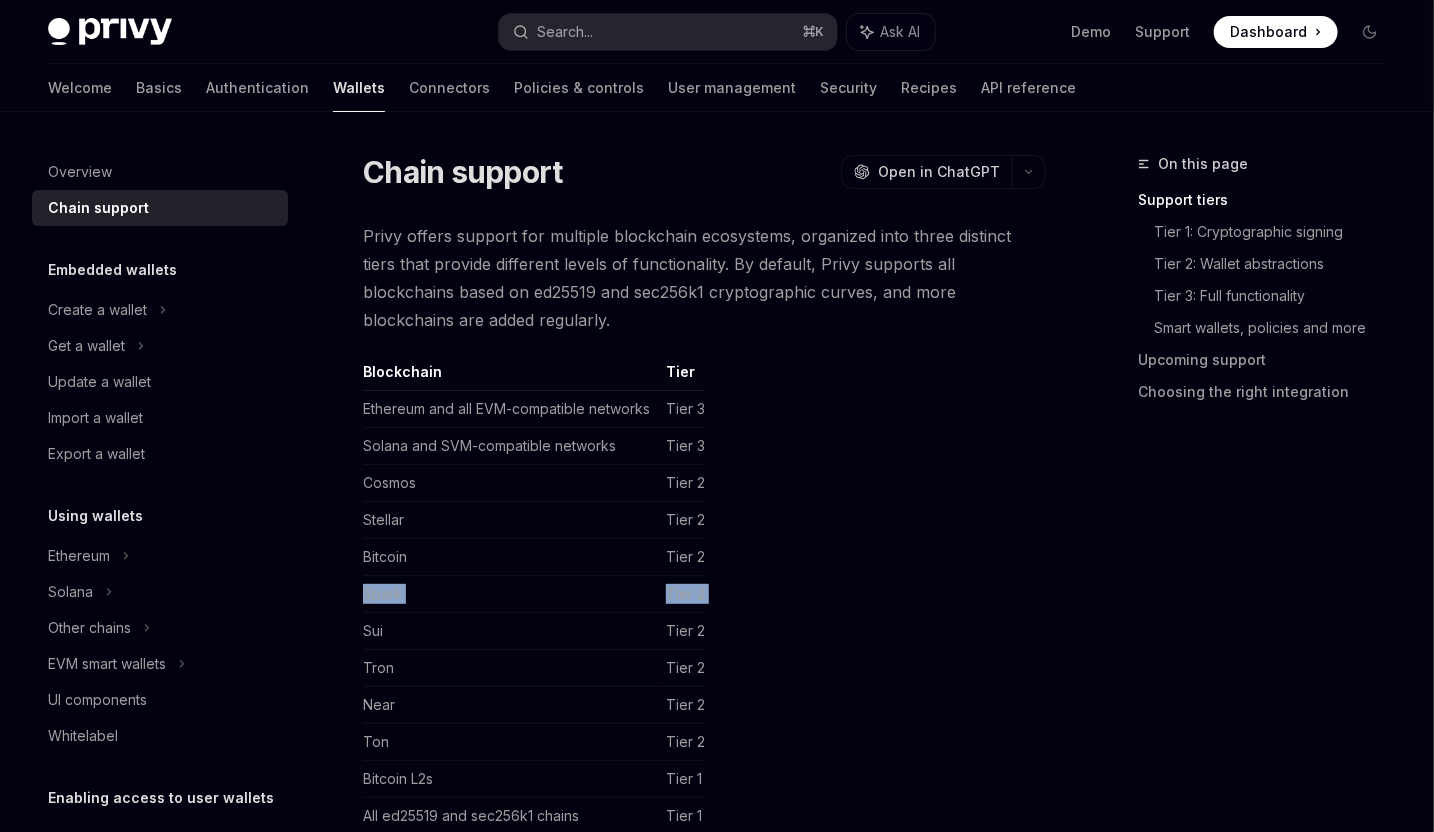drag, startPoint x: 382, startPoint y: 593, endPoint x: 691, endPoint y: 594, distance: 309.00162 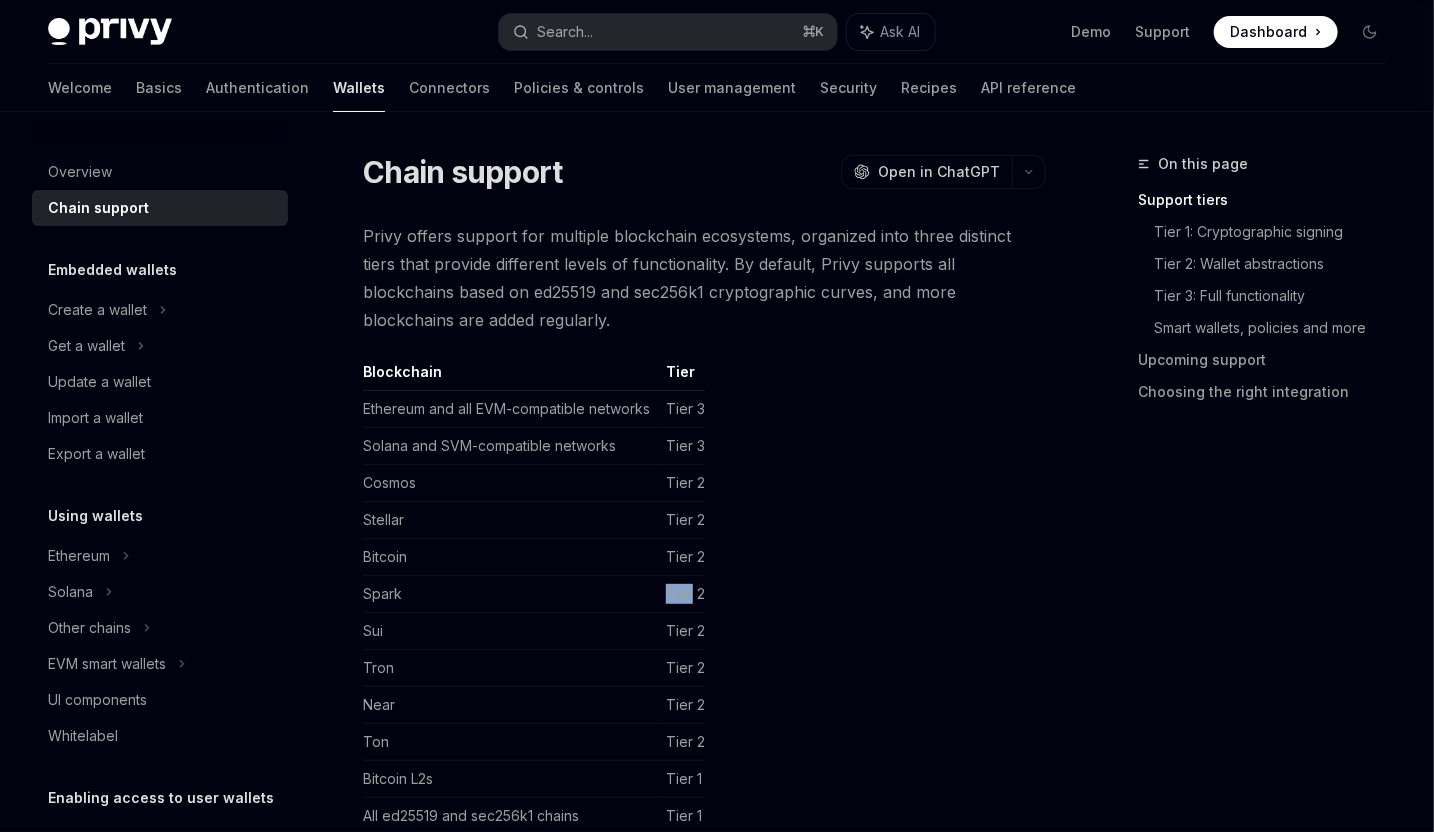 click on "Tier 2" at bounding box center [681, 594] 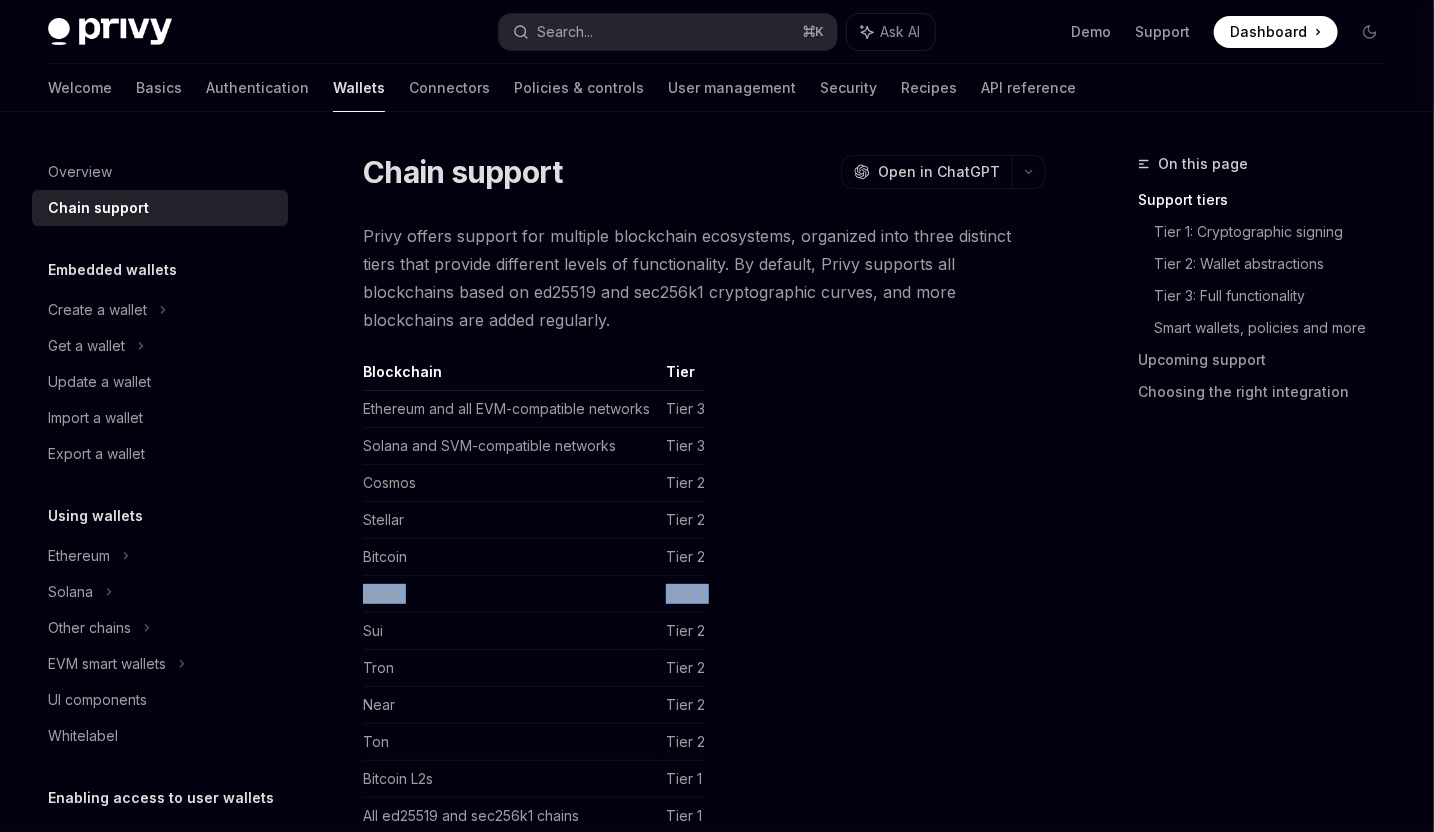 drag, startPoint x: 691, startPoint y: 594, endPoint x: 416, endPoint y: 595, distance: 275.00183 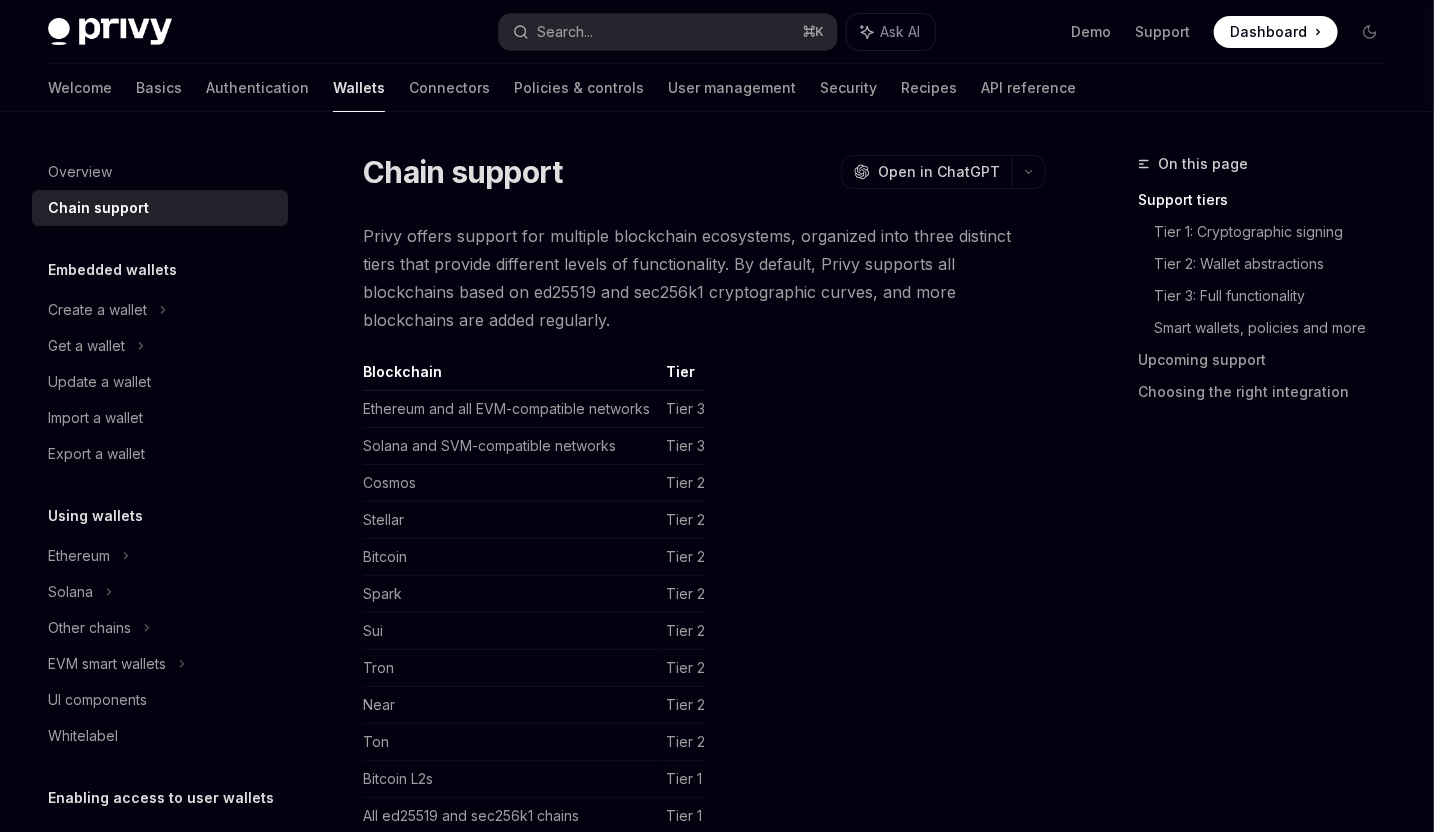 click on "Spark" at bounding box center [510, 594] 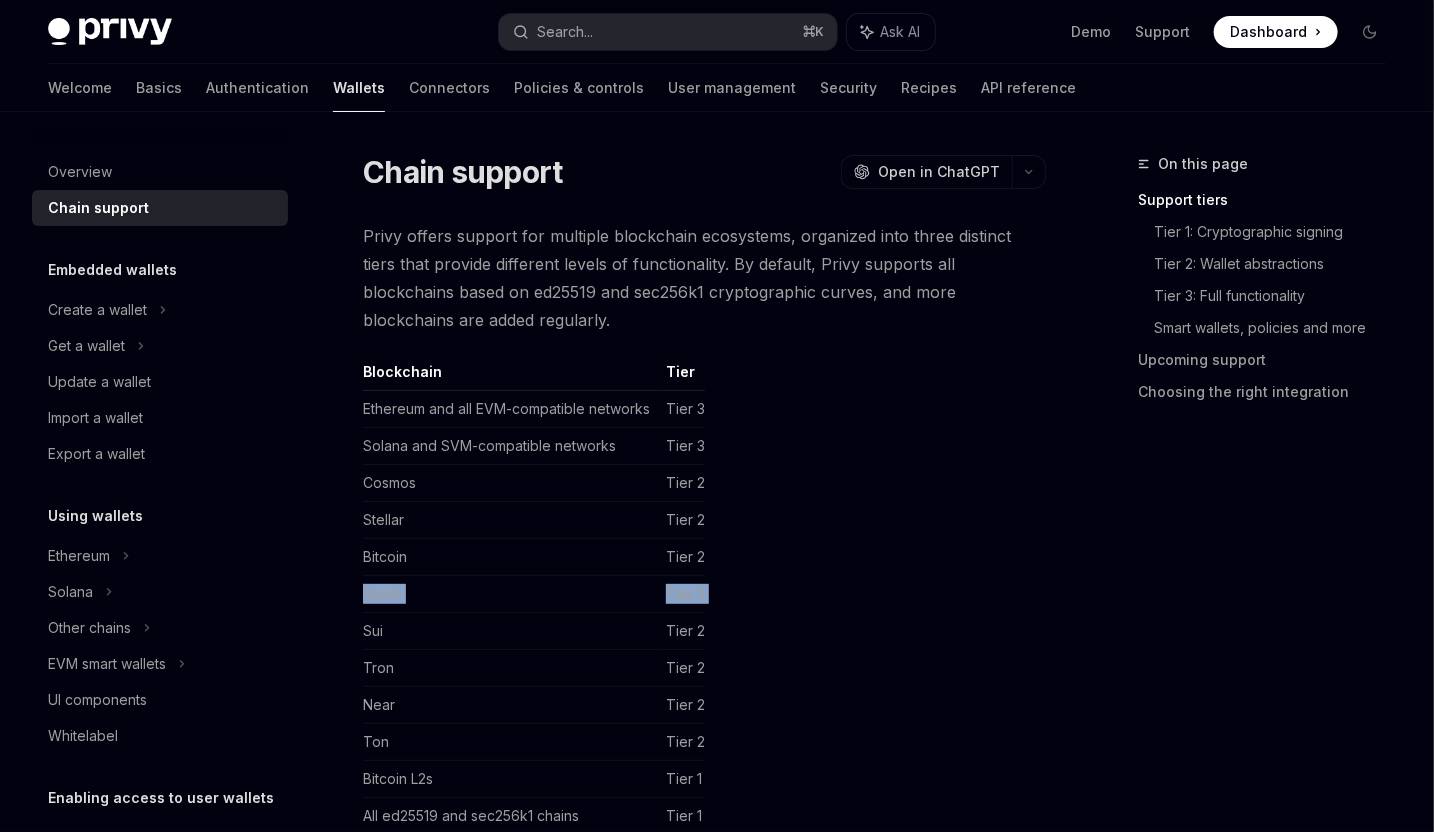 drag, startPoint x: 416, startPoint y: 595, endPoint x: 804, endPoint y: 595, distance: 388 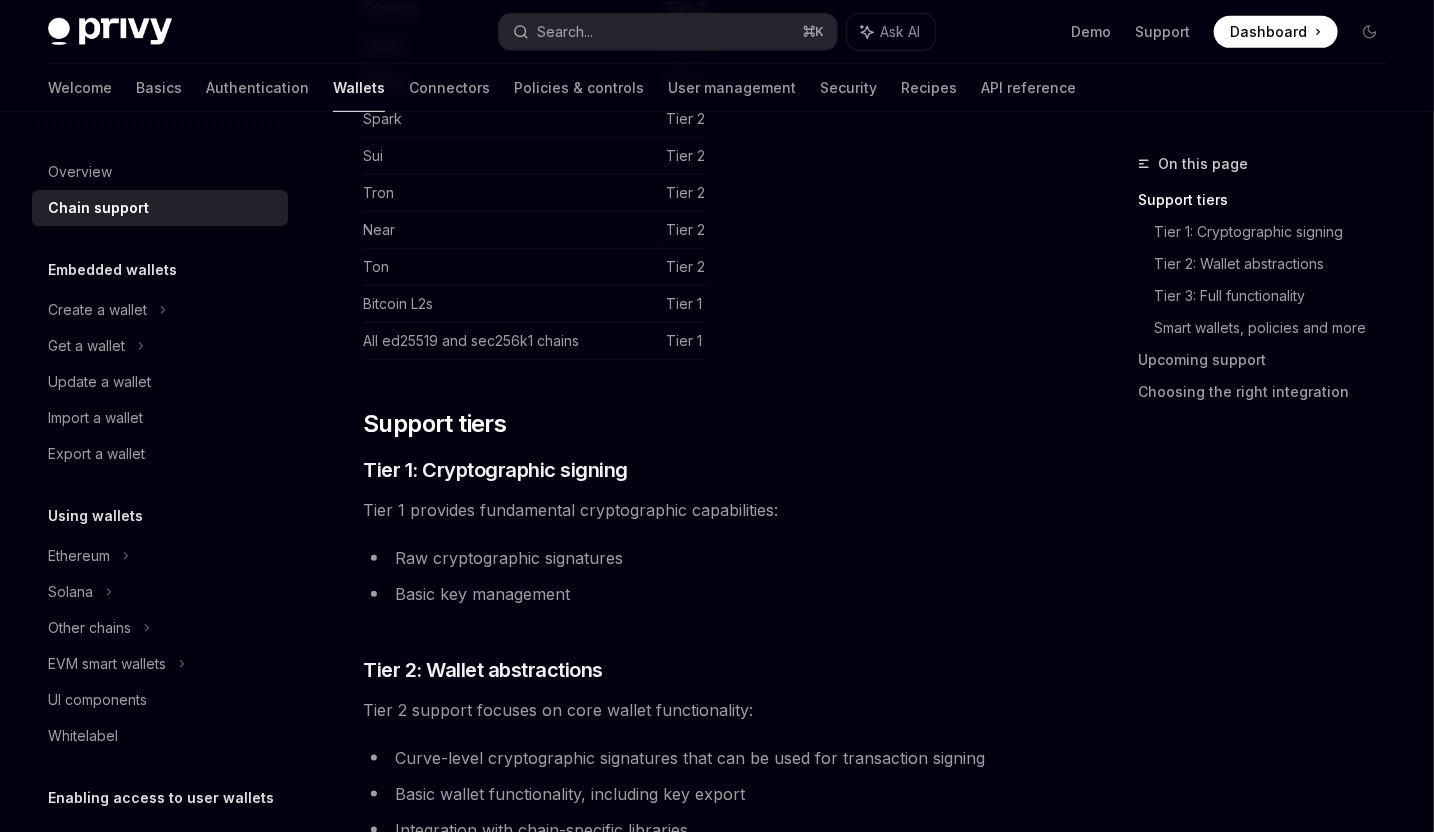 scroll, scrollTop: 534, scrollLeft: 0, axis: vertical 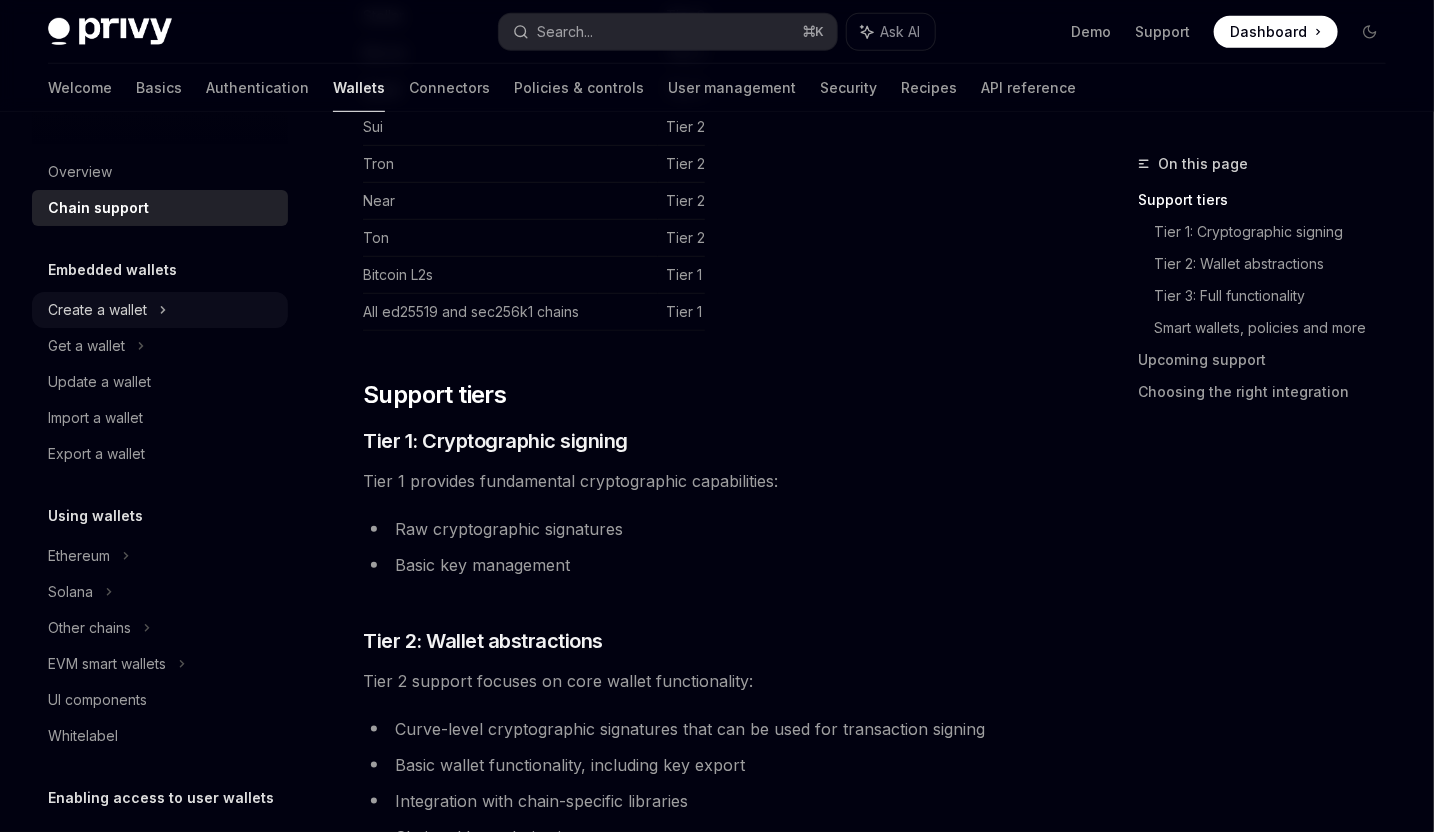 click on "Create a wallet" at bounding box center [160, 310] 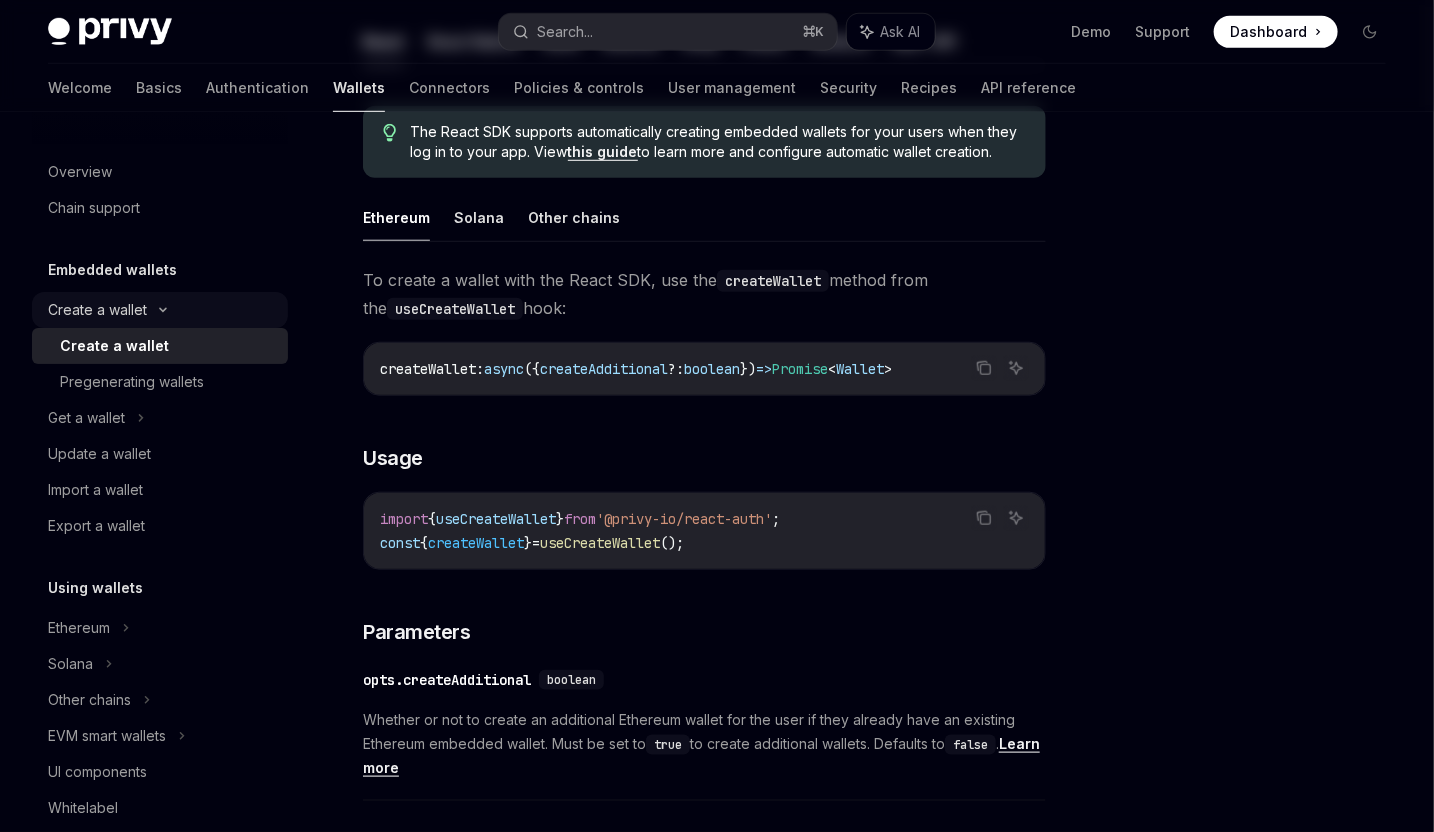 scroll, scrollTop: 0, scrollLeft: 0, axis: both 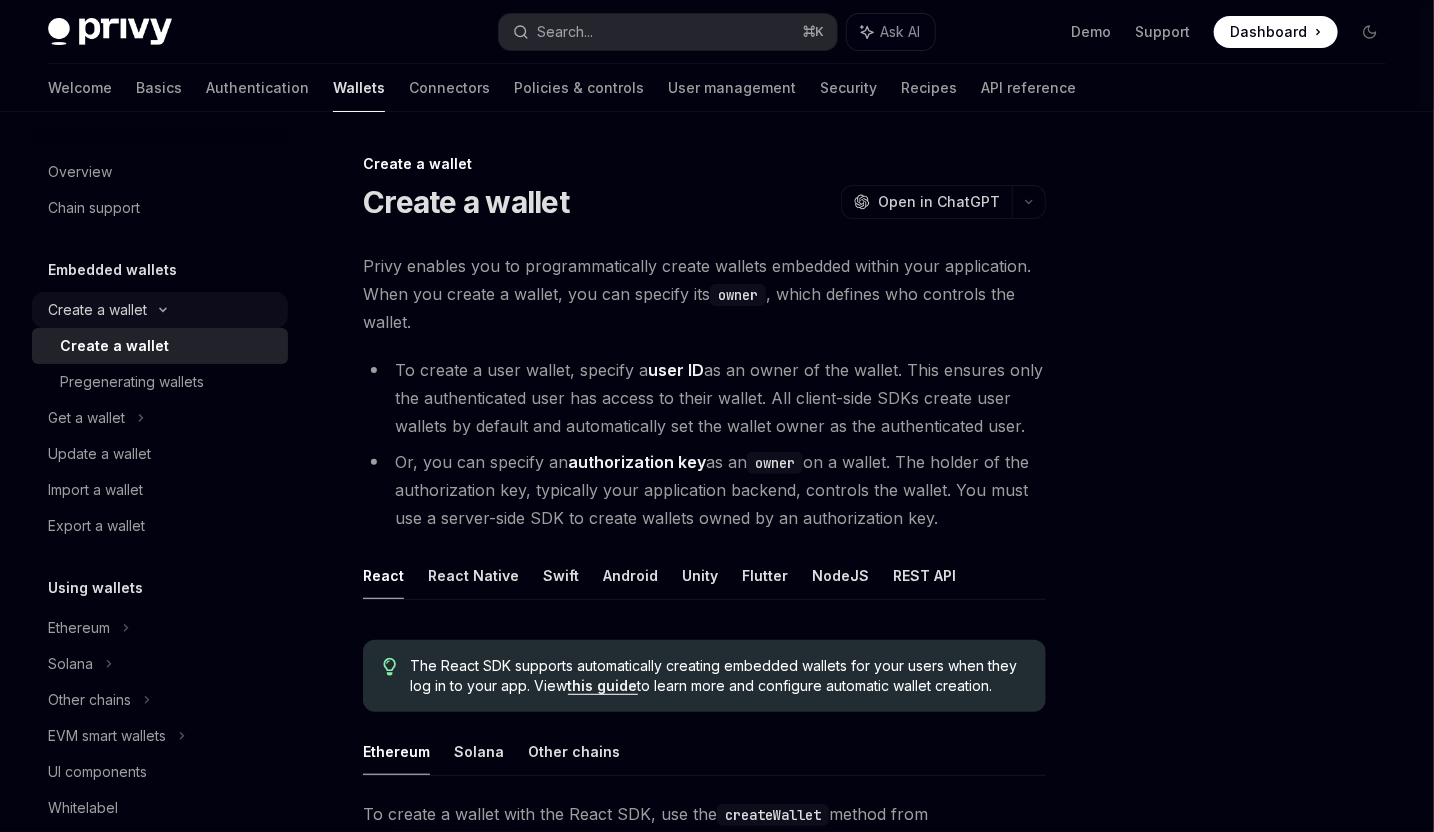 click on "Create a wallet" at bounding box center [160, 310] 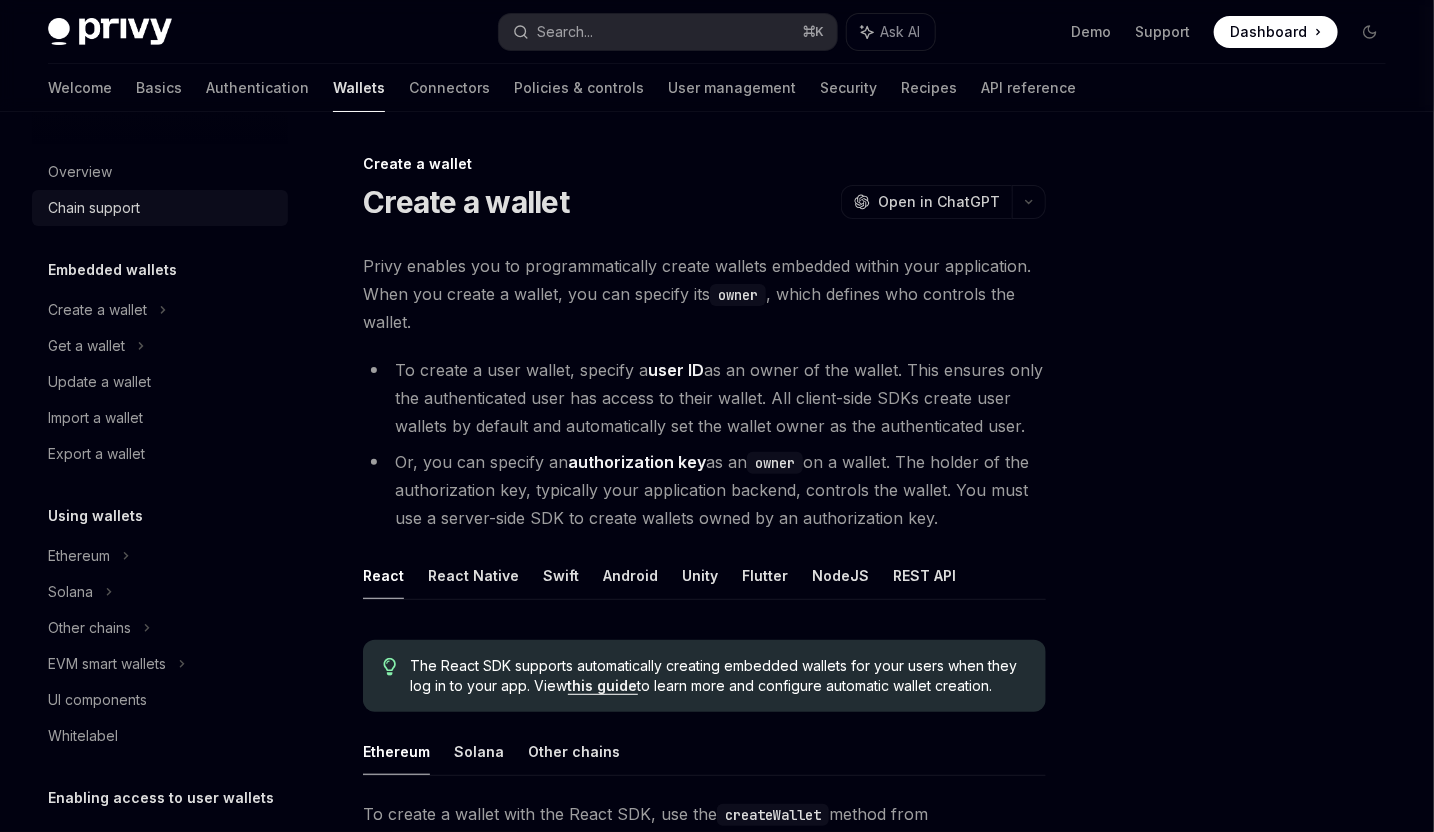 click on "Chain support" at bounding box center (162, 208) 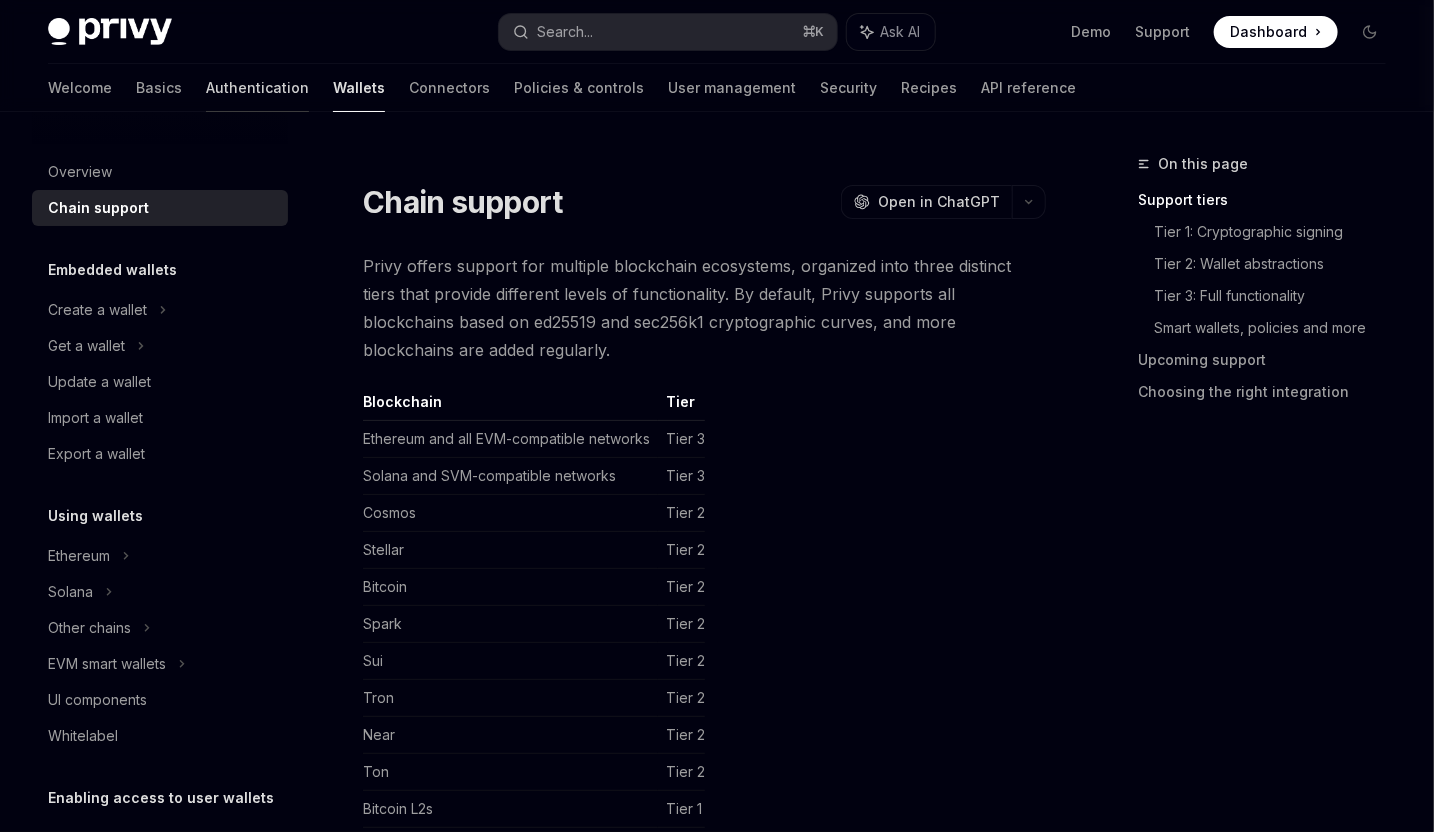 click on "Authentication" at bounding box center (257, 88) 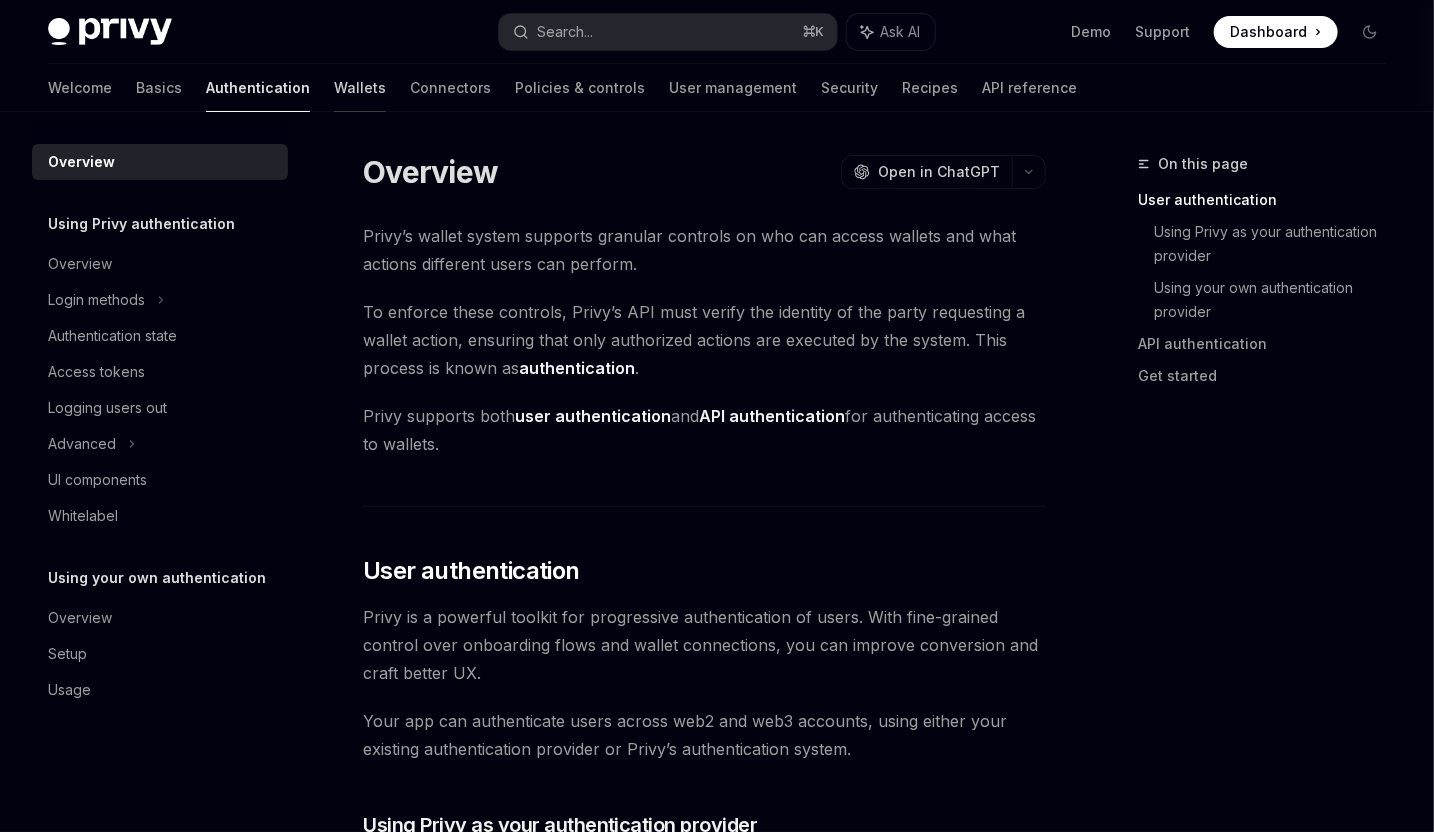 click on "Wallets" at bounding box center [360, 88] 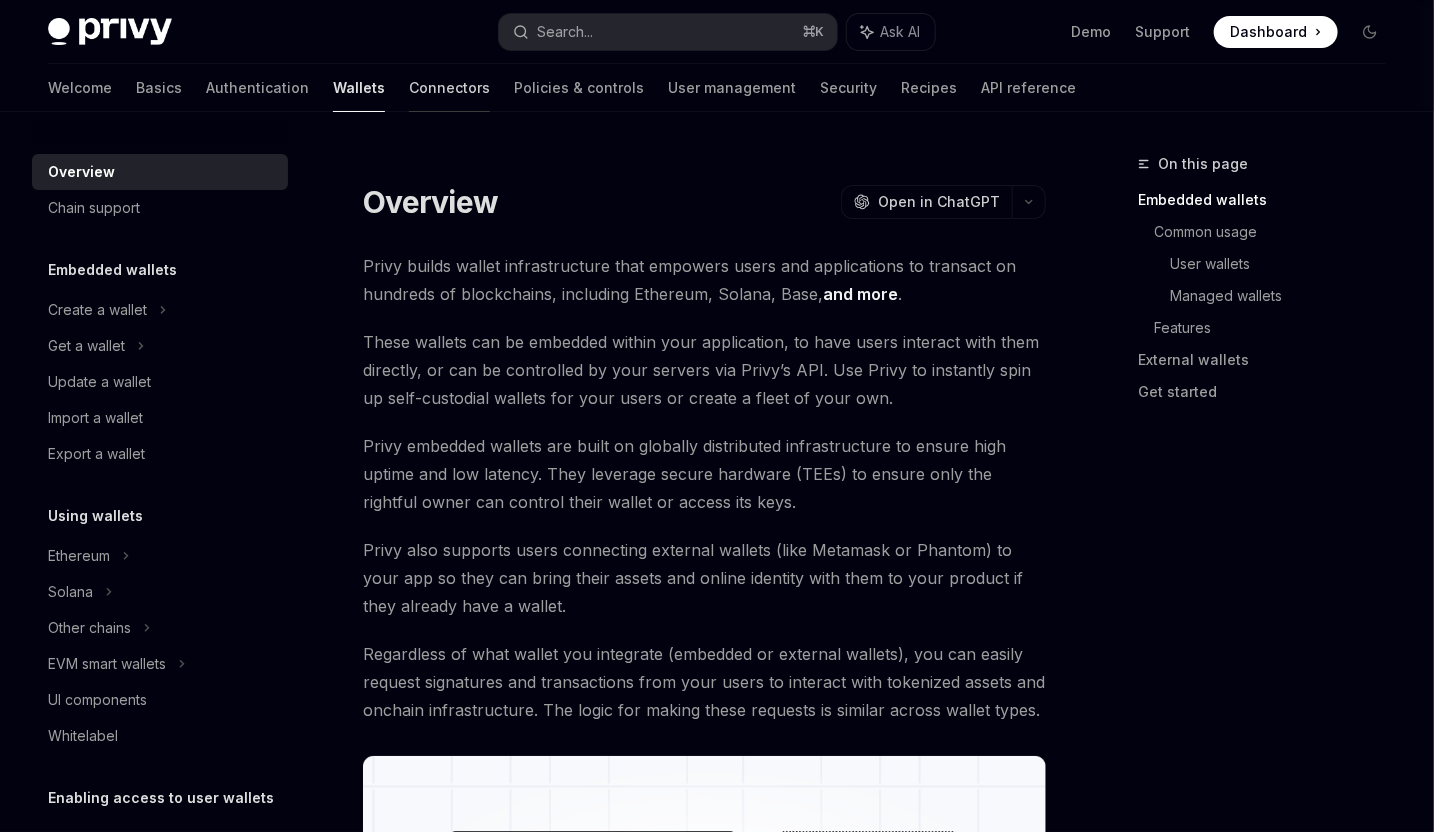 click on "Connectors" at bounding box center [449, 88] 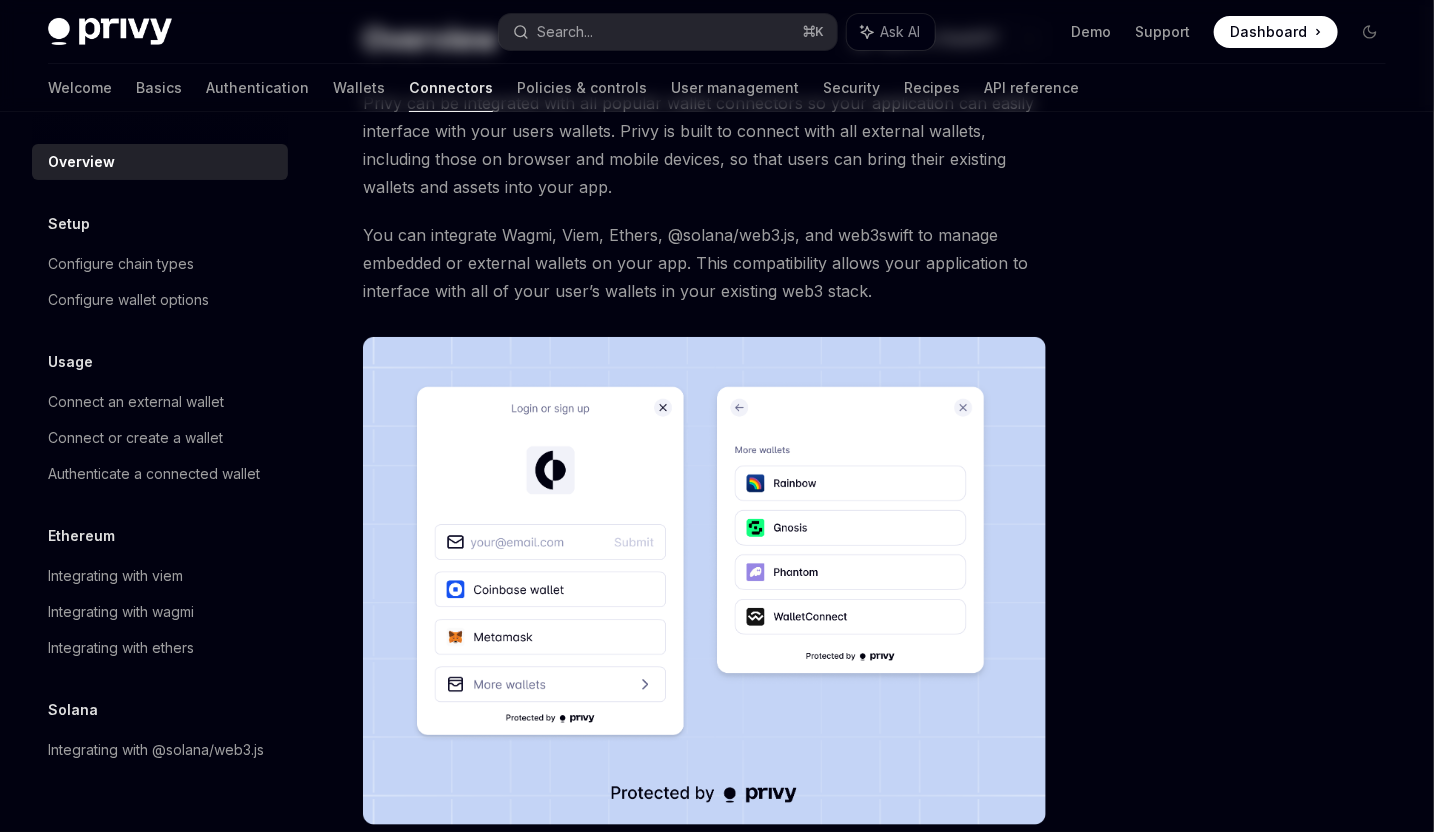 scroll, scrollTop: 242, scrollLeft: 0, axis: vertical 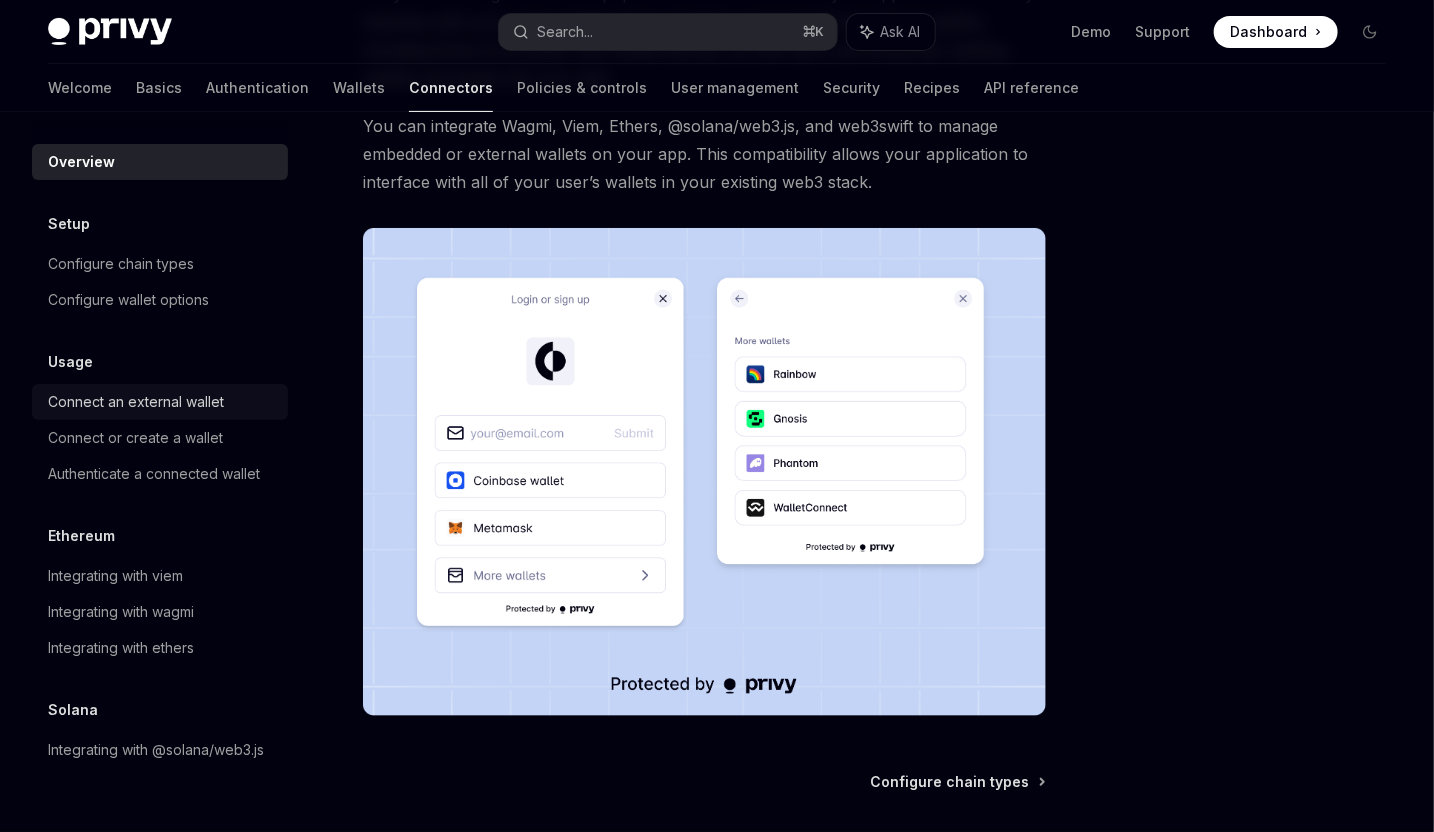 click on "Connect an external wallet" at bounding box center (136, 402) 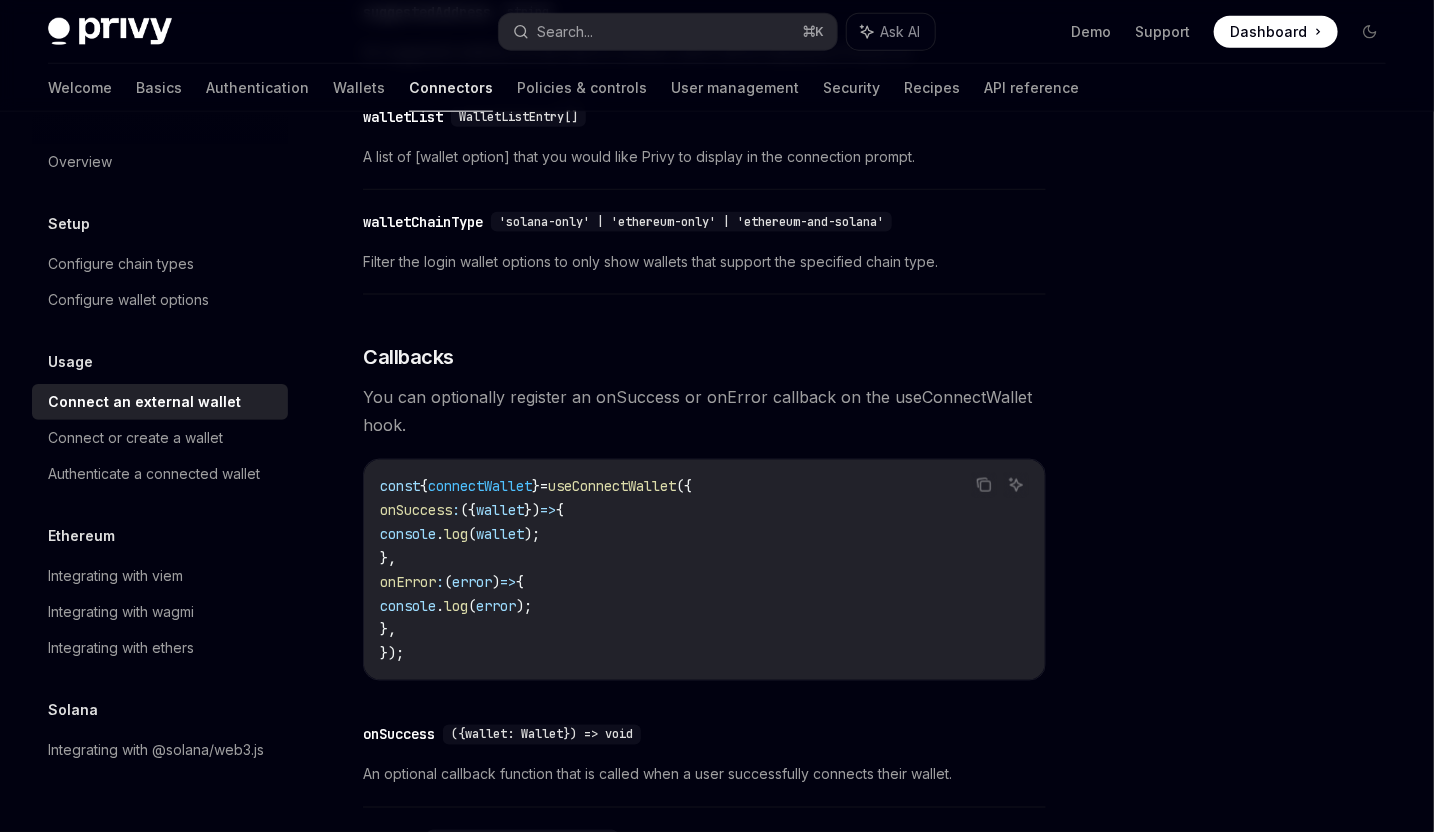 scroll, scrollTop: 994, scrollLeft: 0, axis: vertical 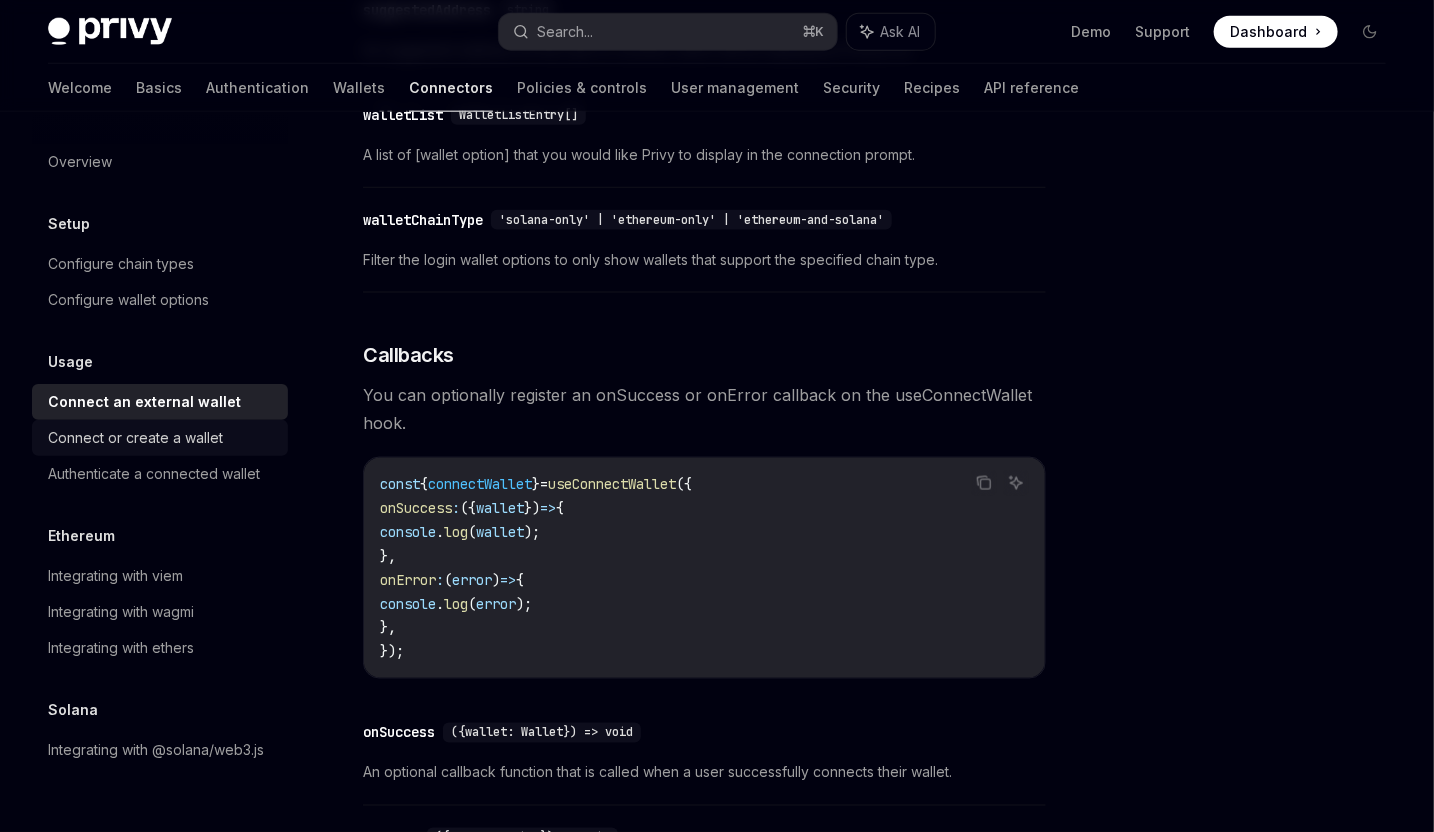 click on "Connect or create a wallet" at bounding box center [160, 438] 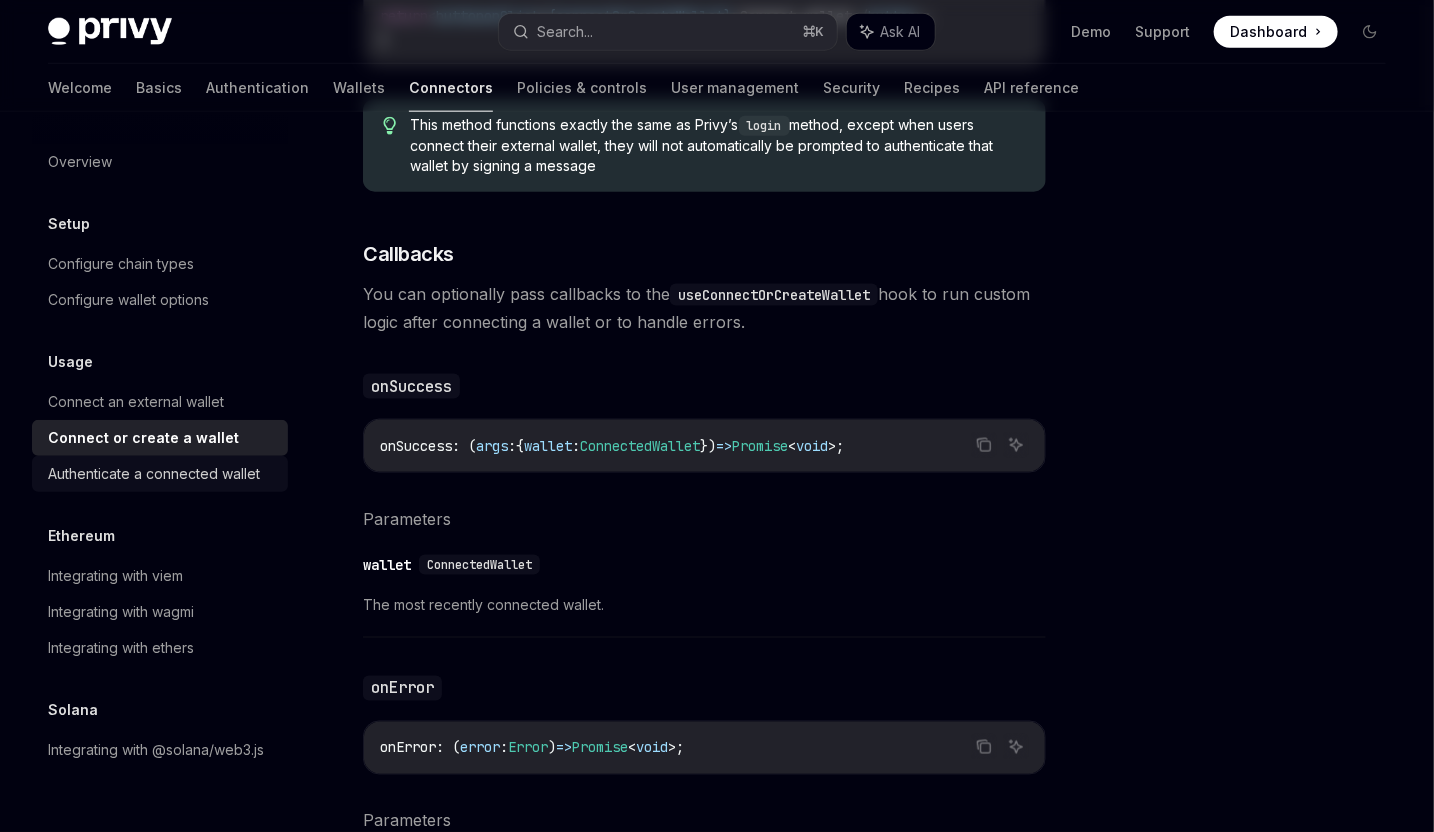 scroll, scrollTop: 0, scrollLeft: 0, axis: both 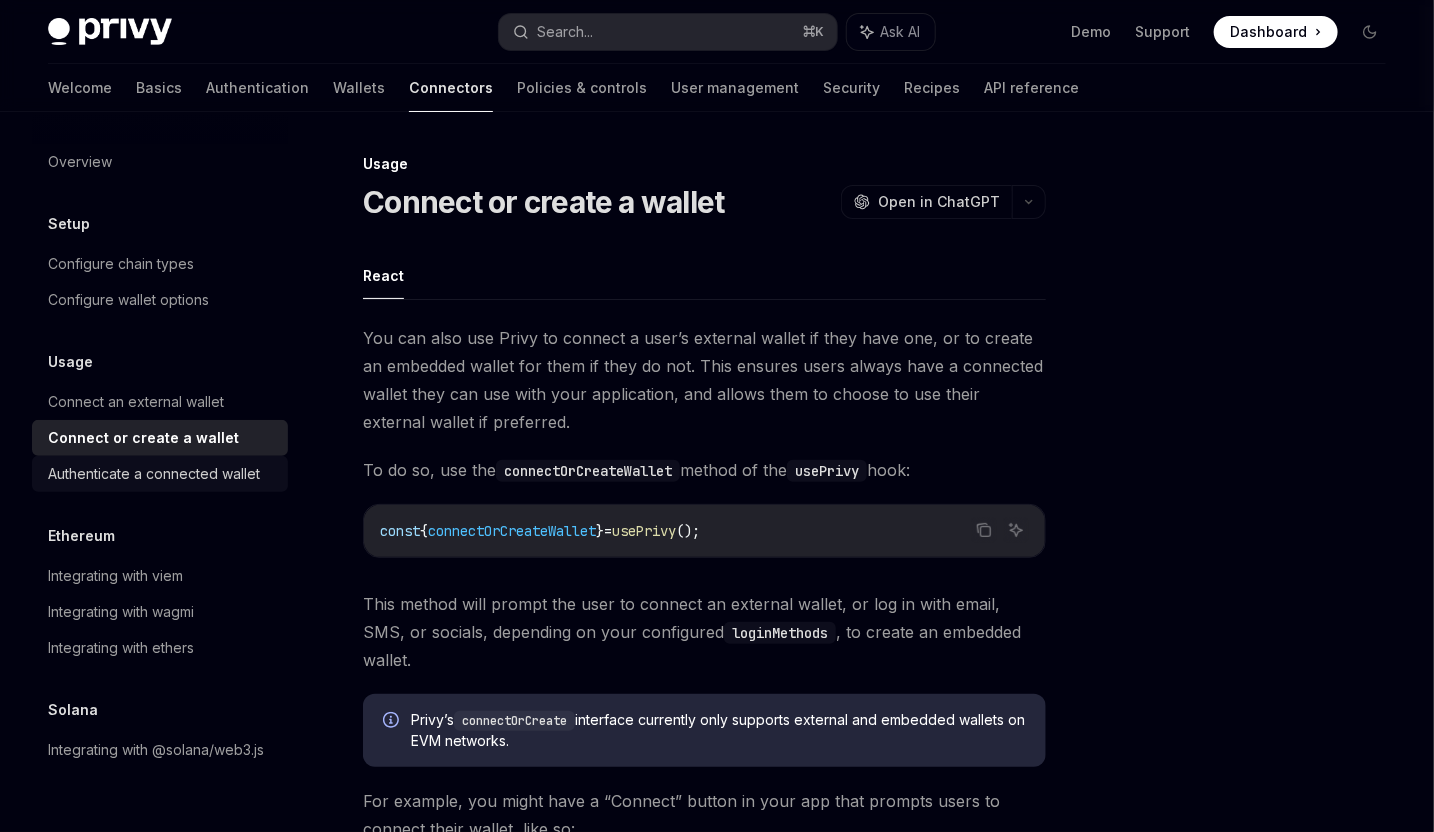 click on "Authenticate a connected wallet" at bounding box center [154, 474] 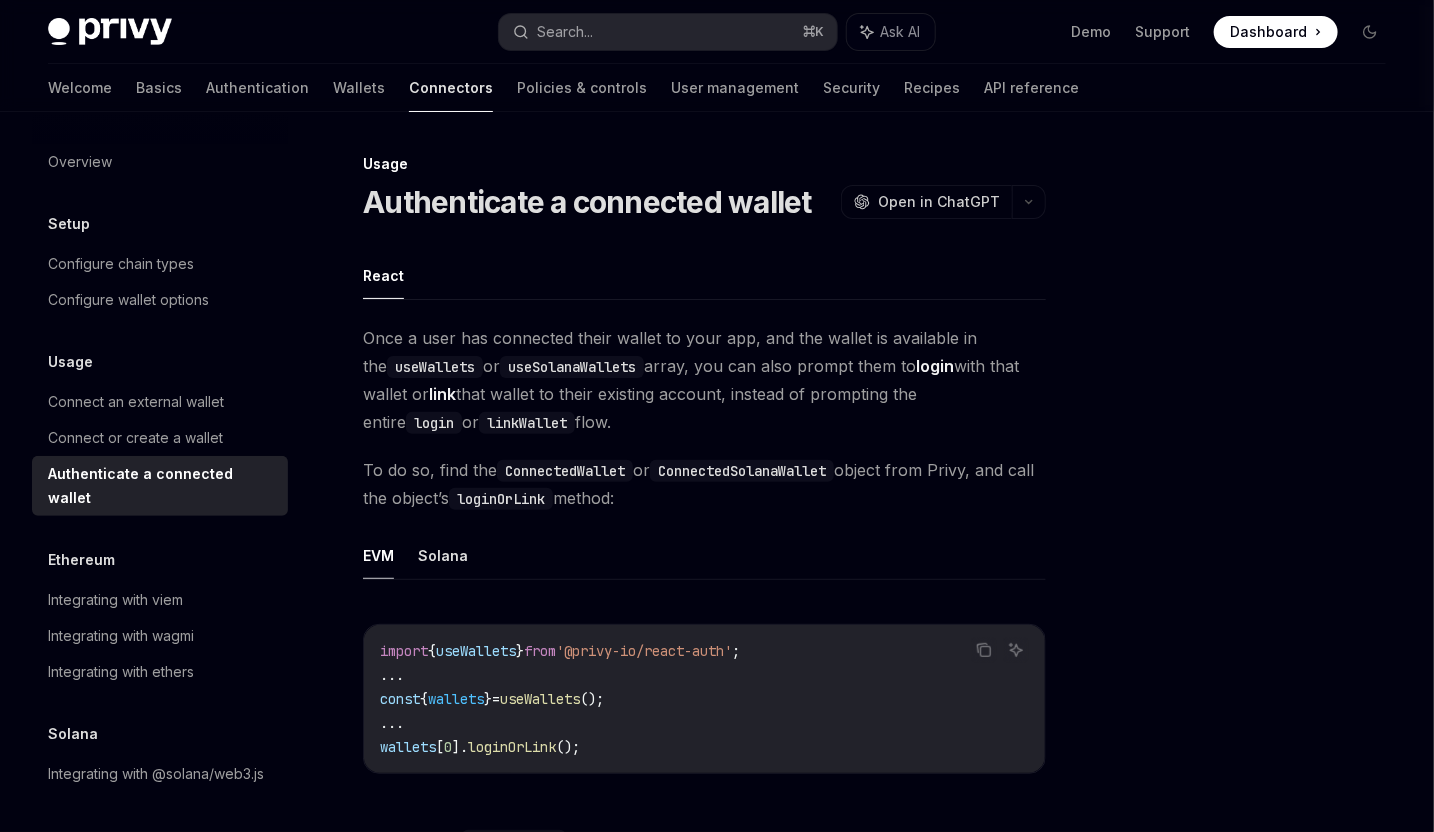 click on "Welcome Basics Authentication Wallets Connectors Policies & controls User management Security Recipes API reference" at bounding box center (563, 88) 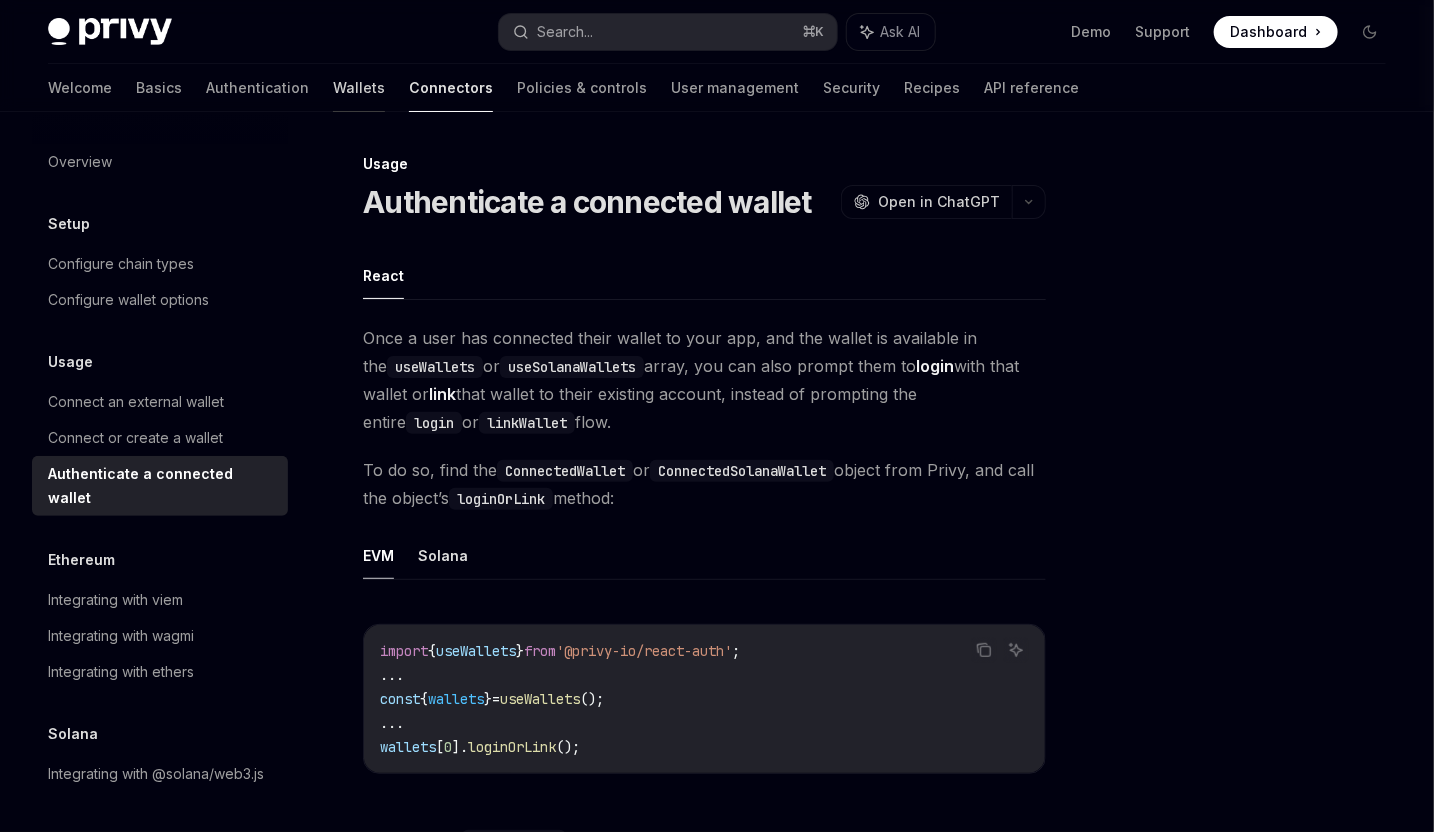 click on "Wallets" at bounding box center (359, 88) 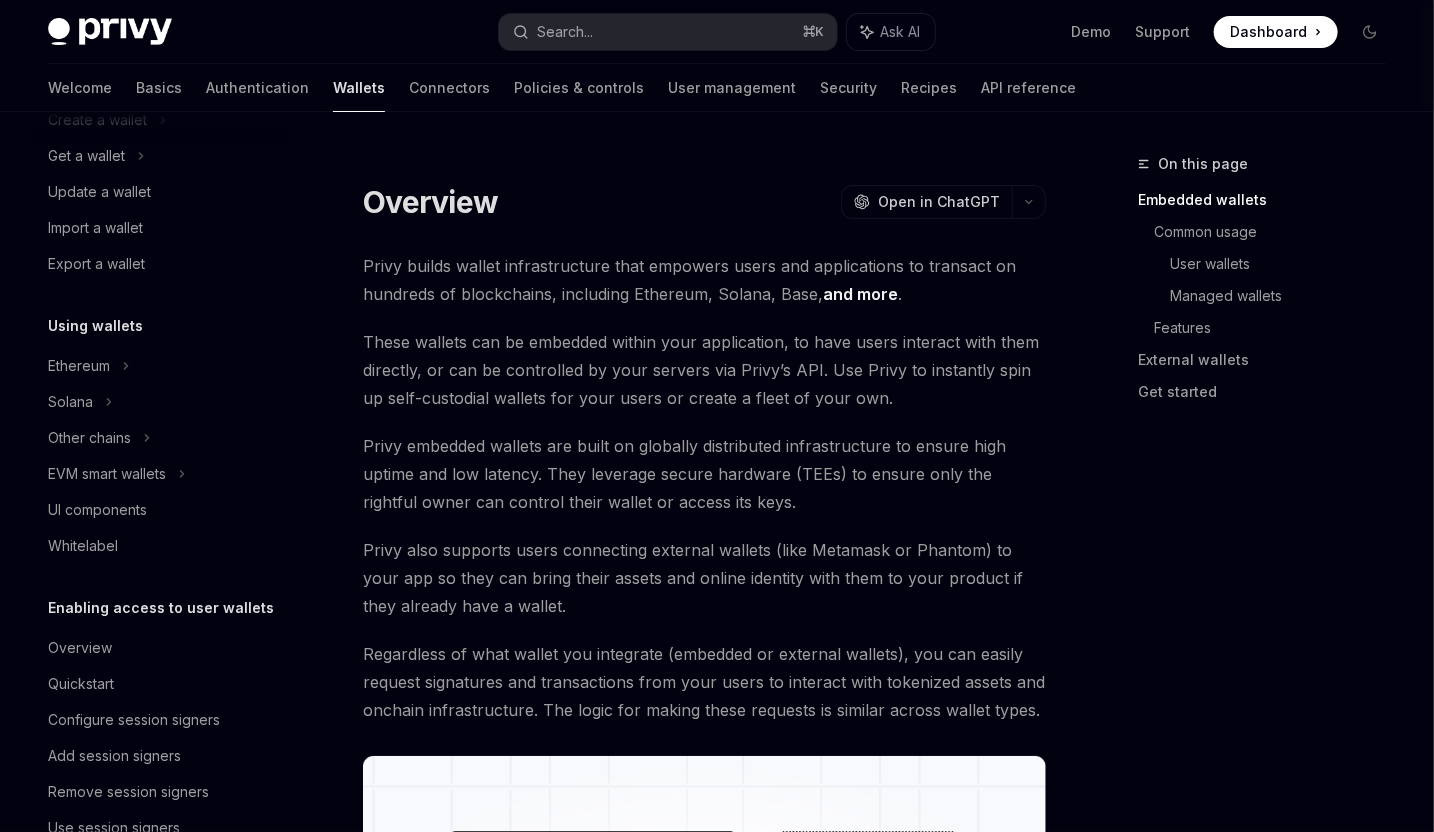 scroll, scrollTop: 193, scrollLeft: 0, axis: vertical 